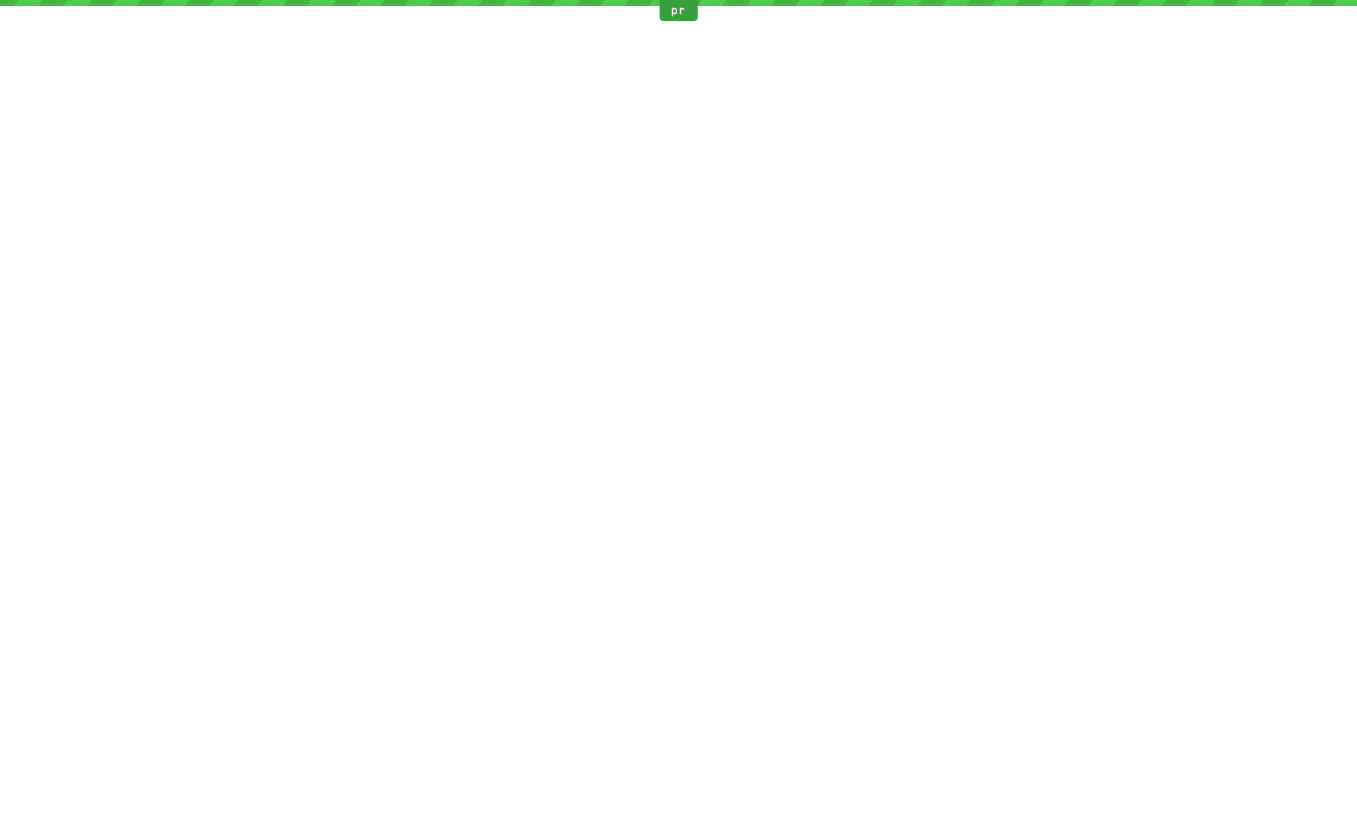 scroll, scrollTop: 0, scrollLeft: 0, axis: both 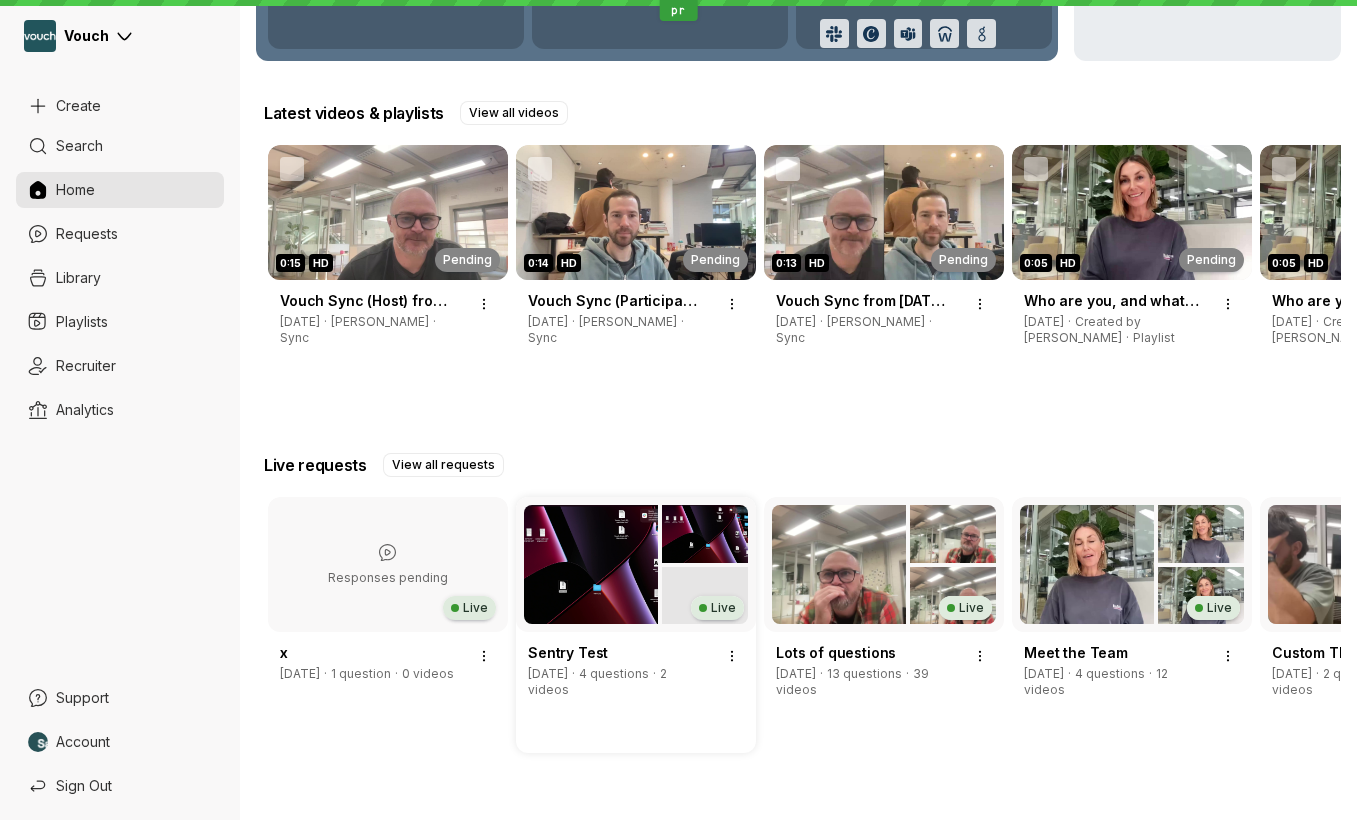 click at bounding box center (591, 564) 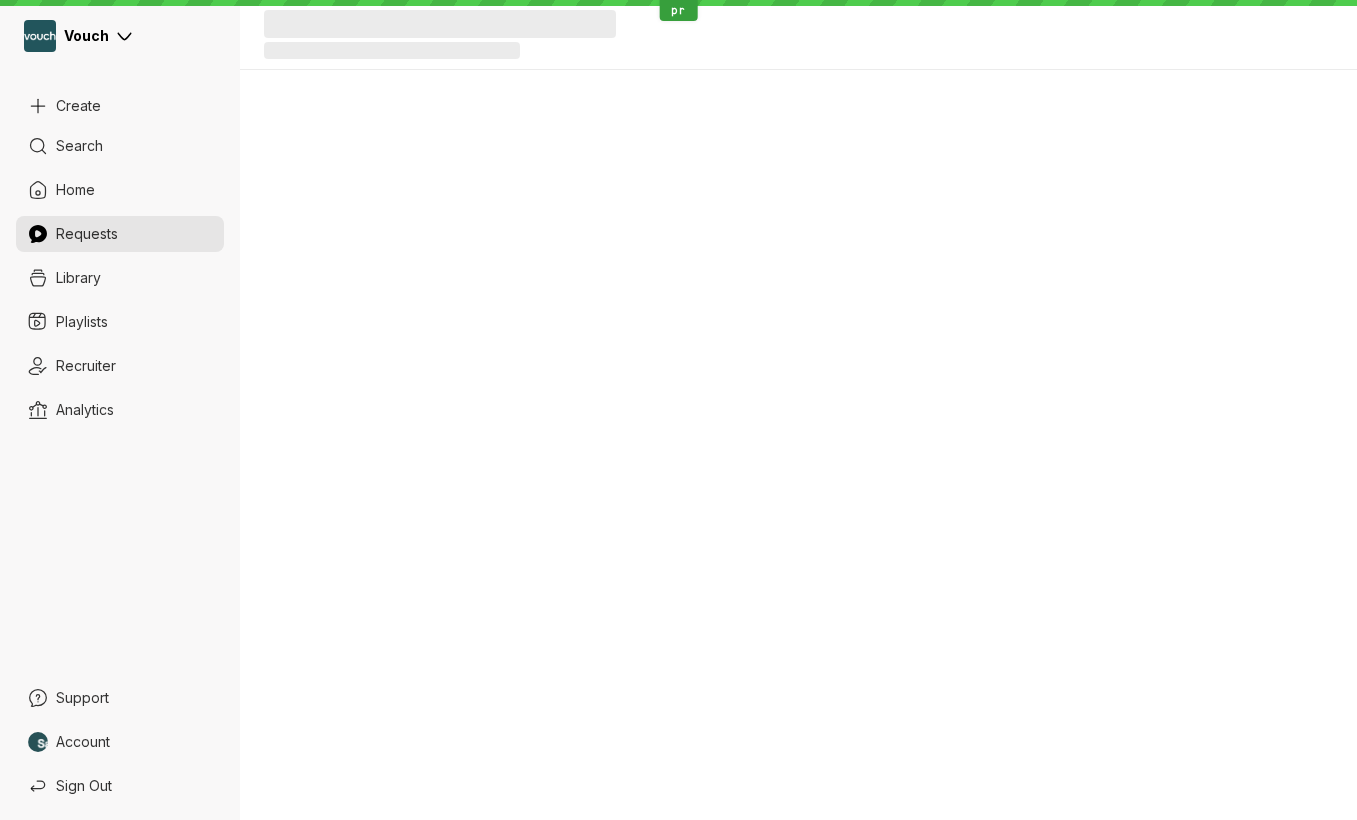 scroll, scrollTop: 0, scrollLeft: 0, axis: both 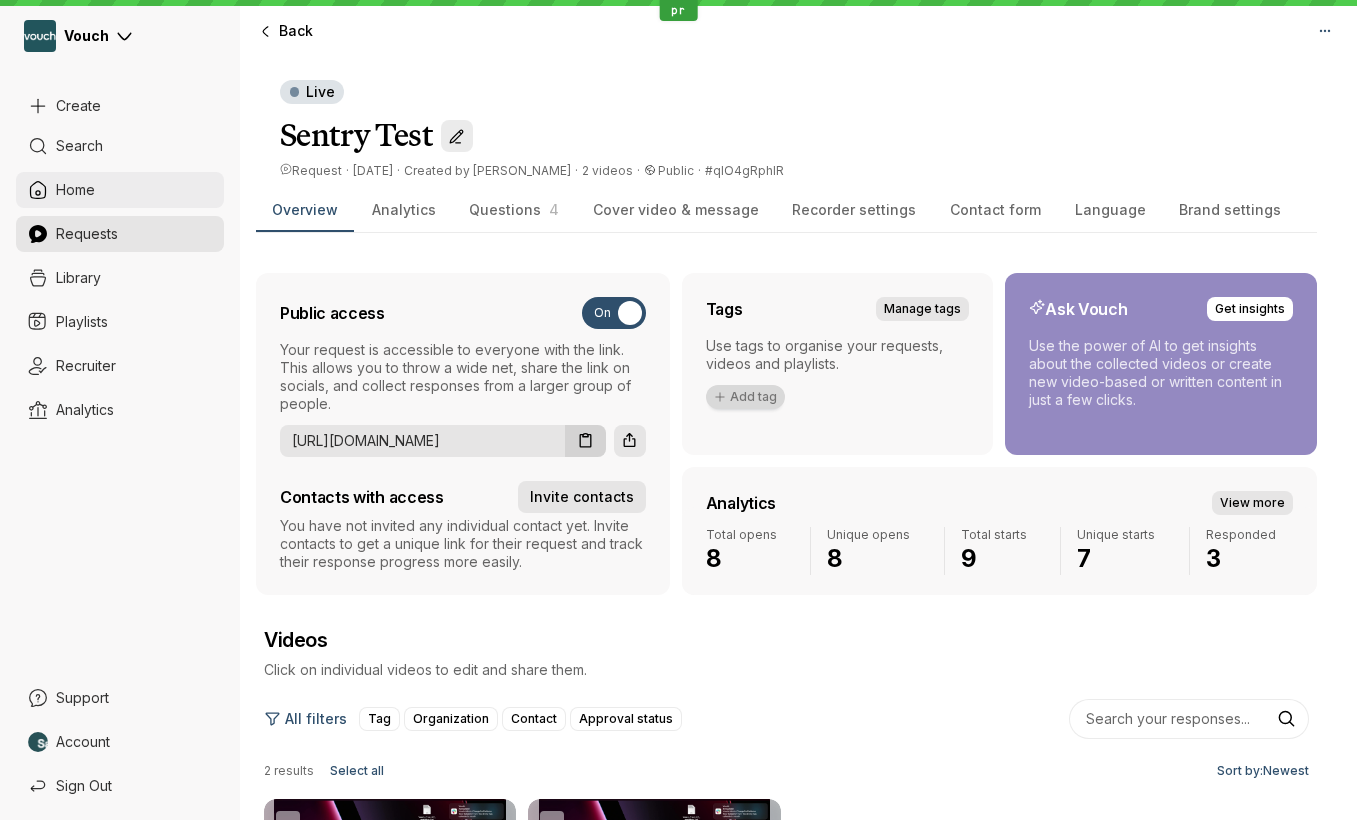 click on "Home" at bounding box center [120, 190] 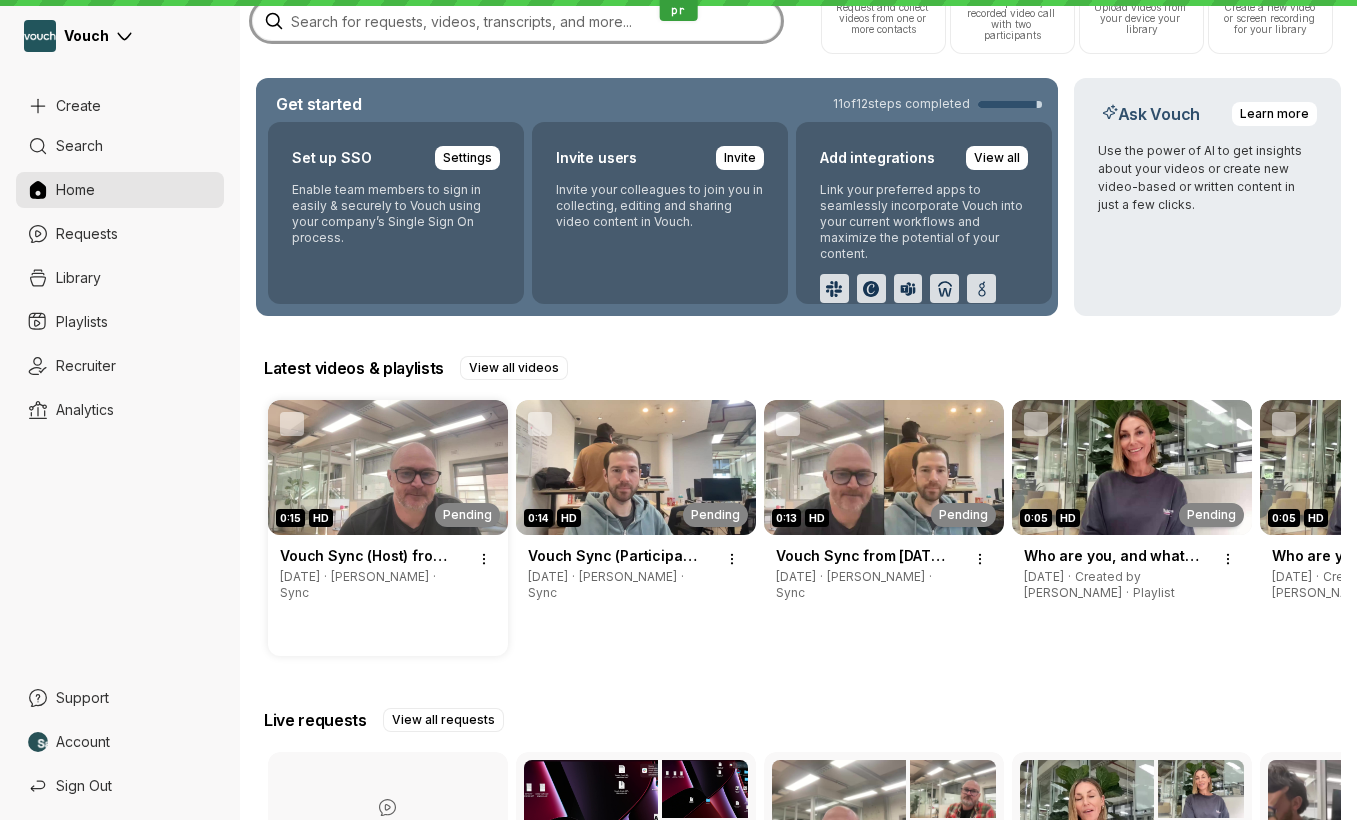 scroll, scrollTop: 410, scrollLeft: 0, axis: vertical 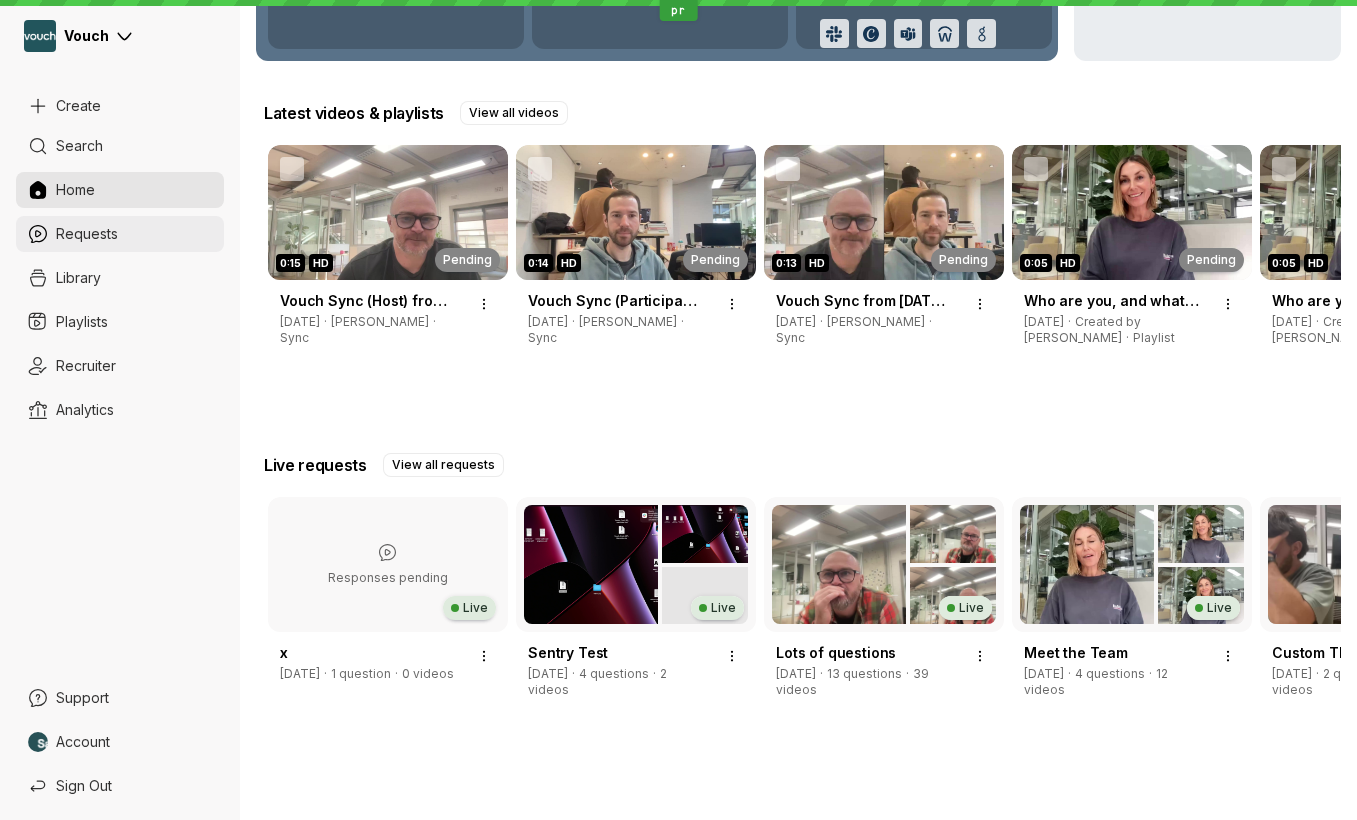 click on "Requests" at bounding box center (134, 234) 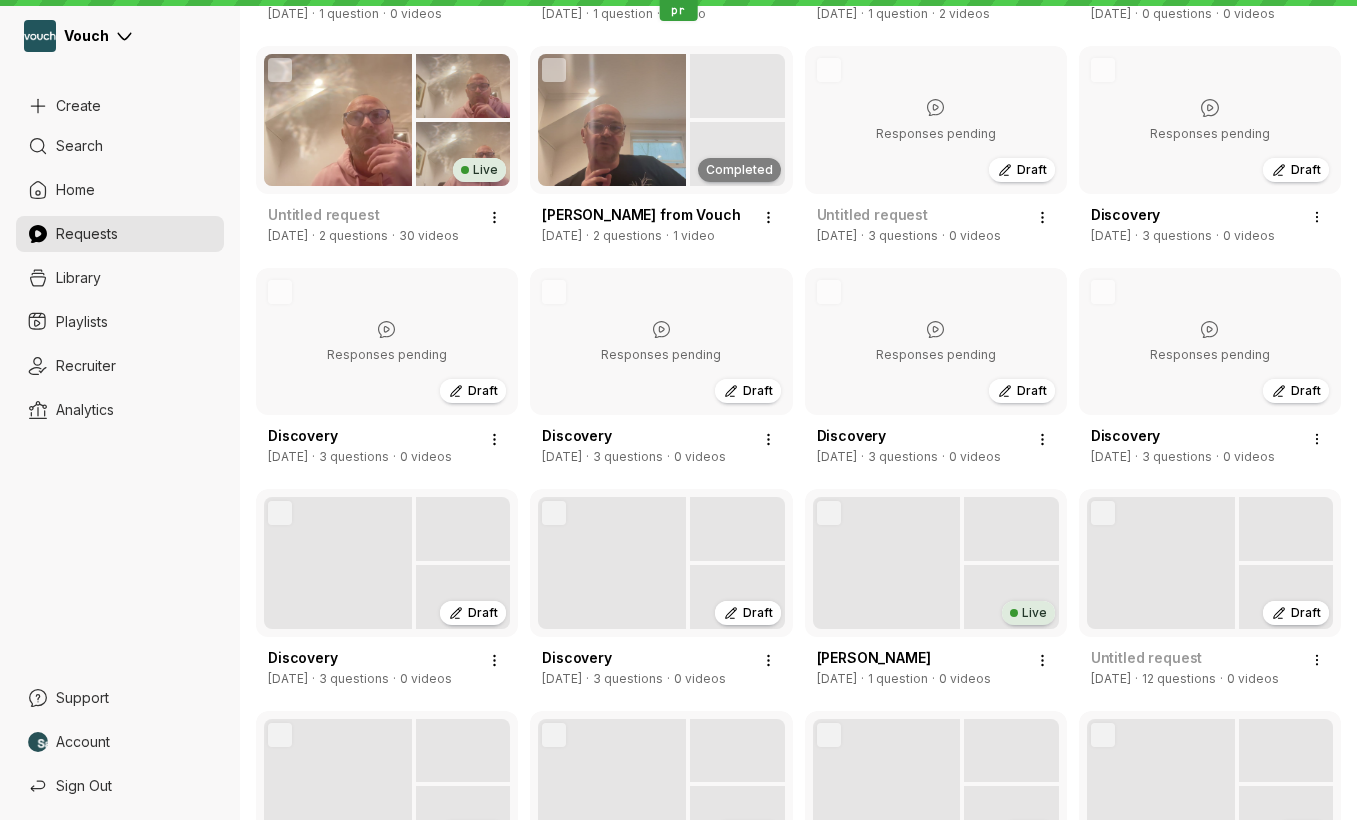 scroll, scrollTop: 2367, scrollLeft: 0, axis: vertical 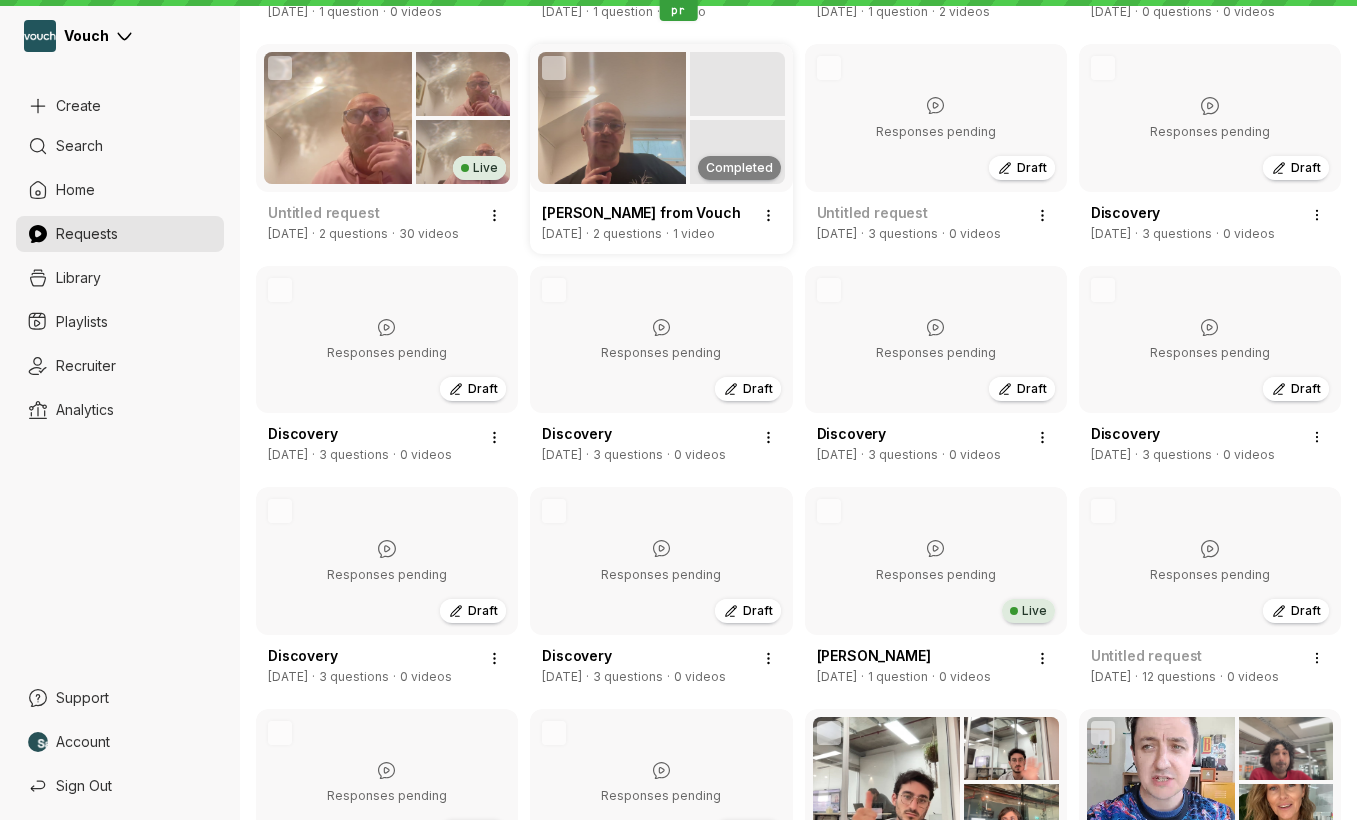 click at bounding box center (612, 118) 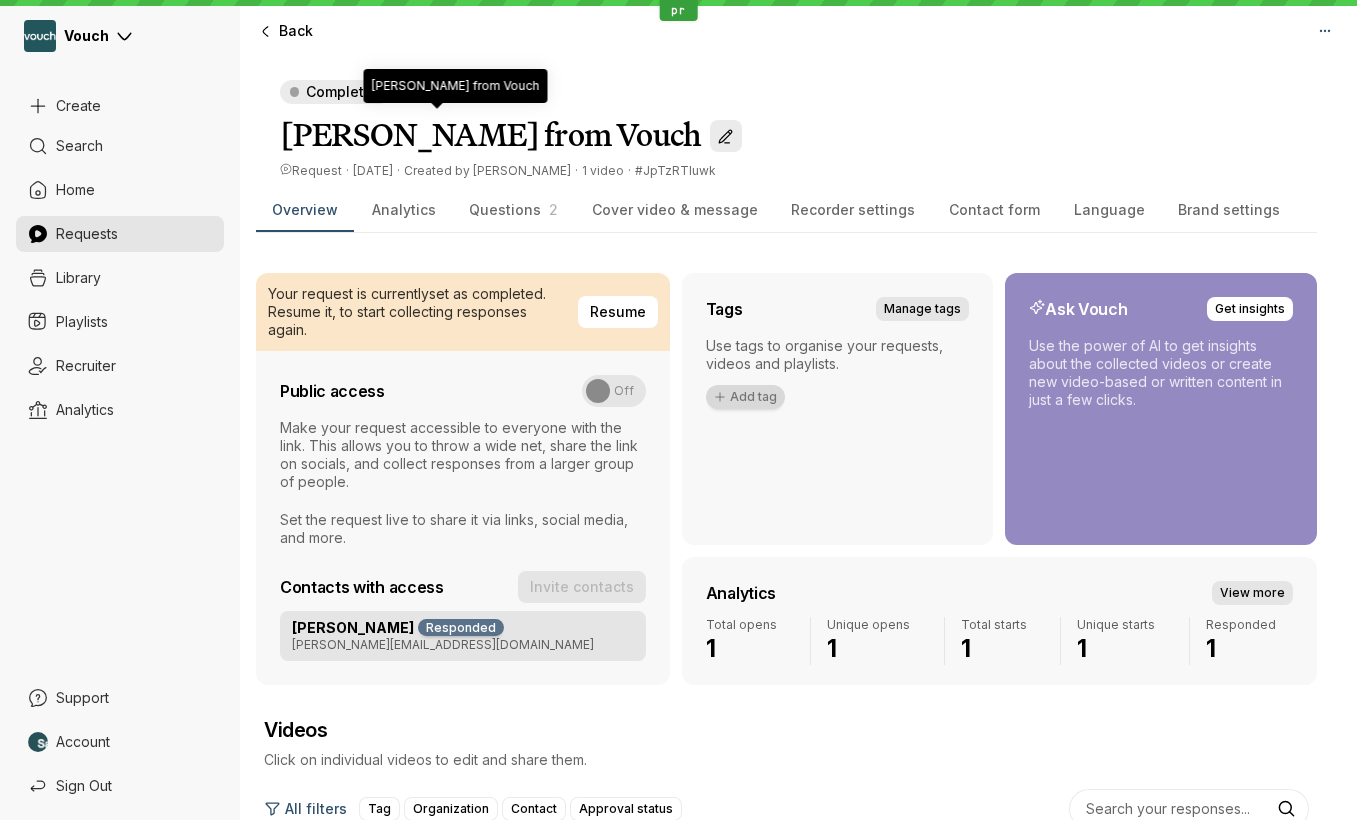 click on "David Stirk from Vouch" at bounding box center [491, 134] 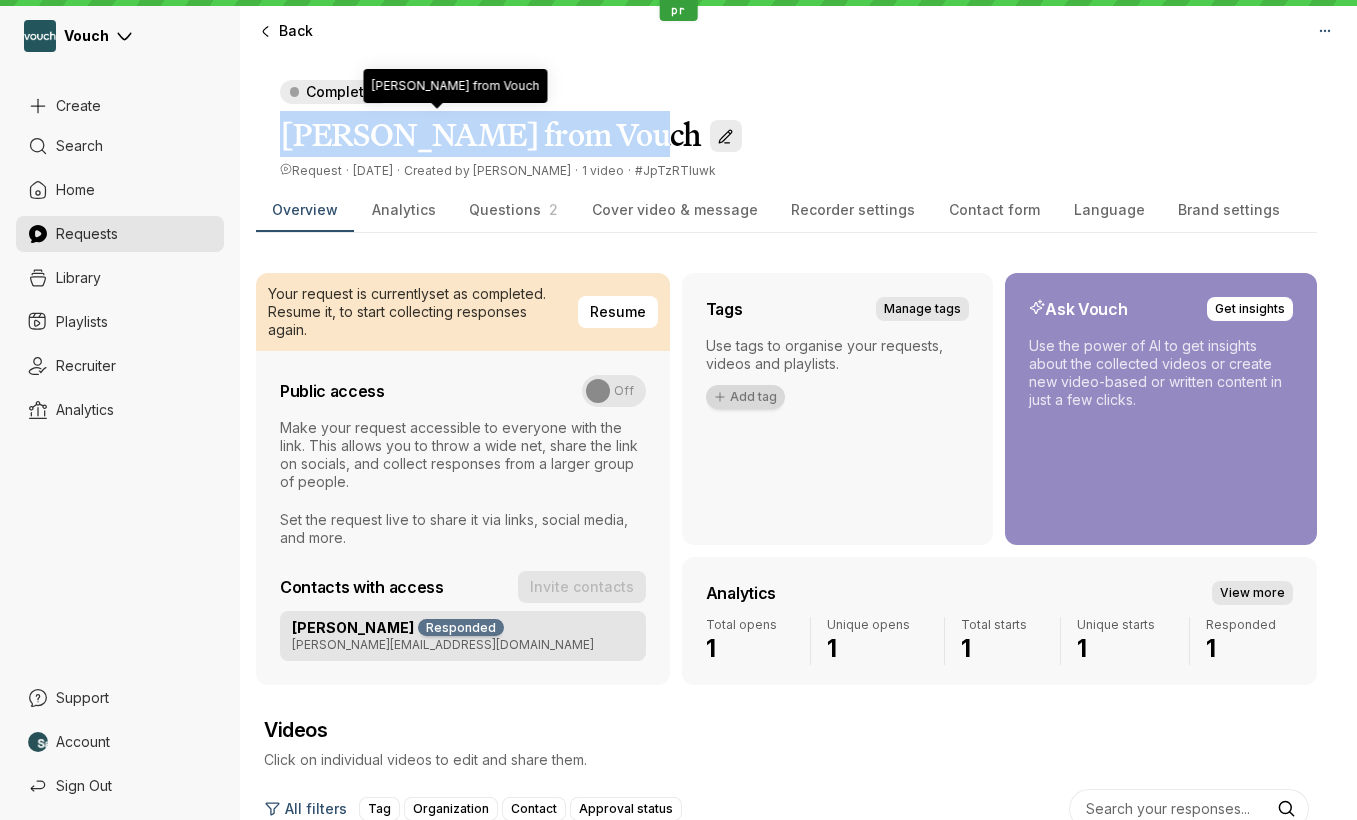 drag, startPoint x: 322, startPoint y: 130, endPoint x: 524, endPoint y: 141, distance: 202.29929 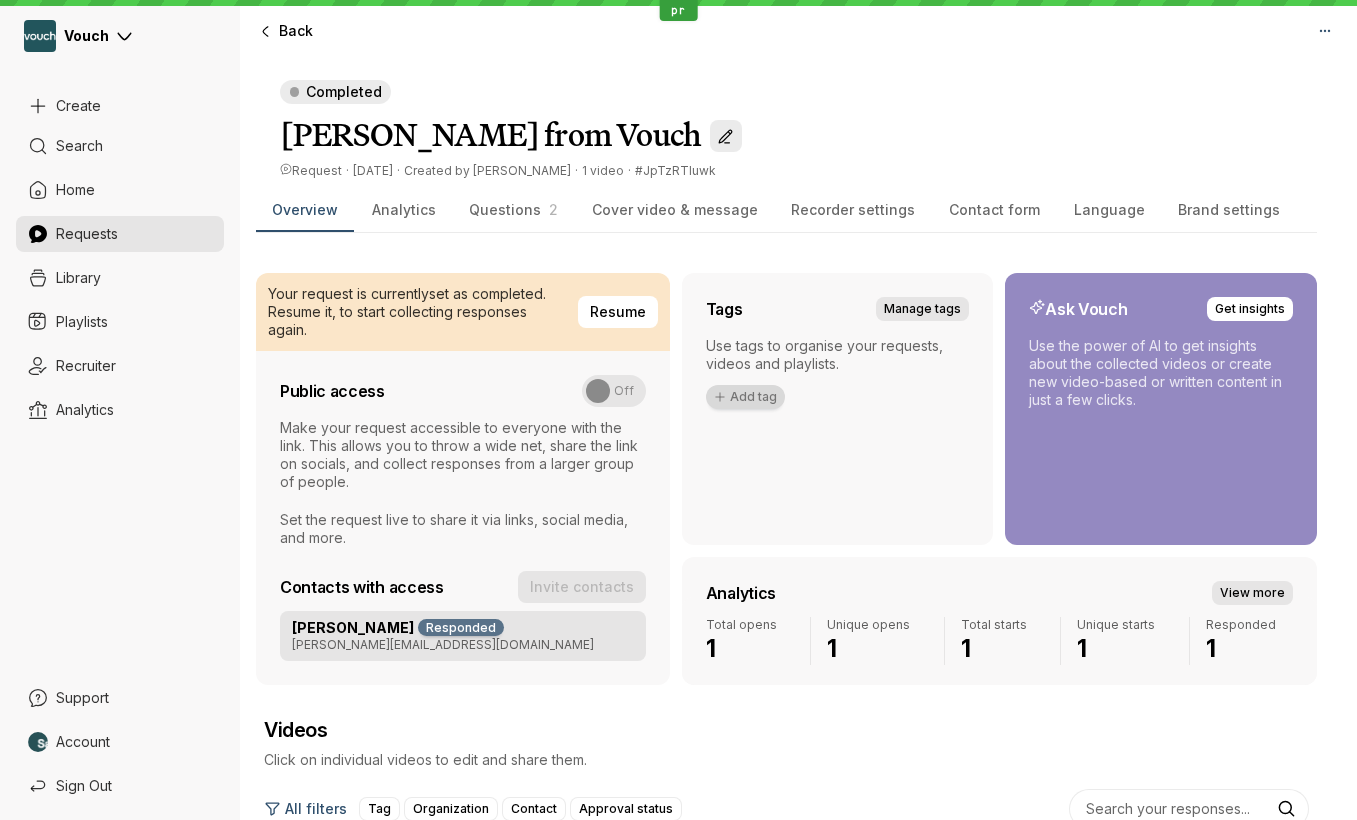 click on "Back" at bounding box center [473, 31] 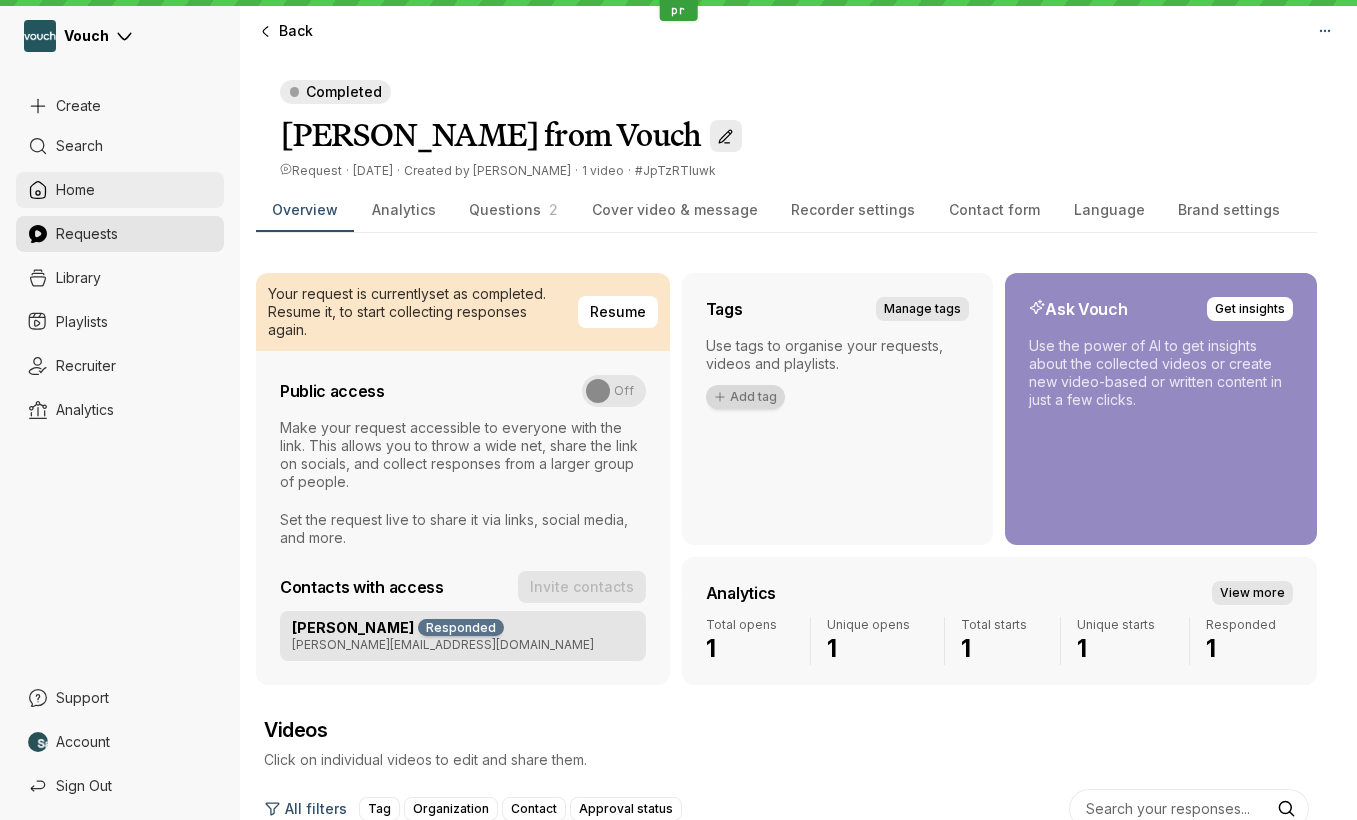 click on "Home" at bounding box center [120, 190] 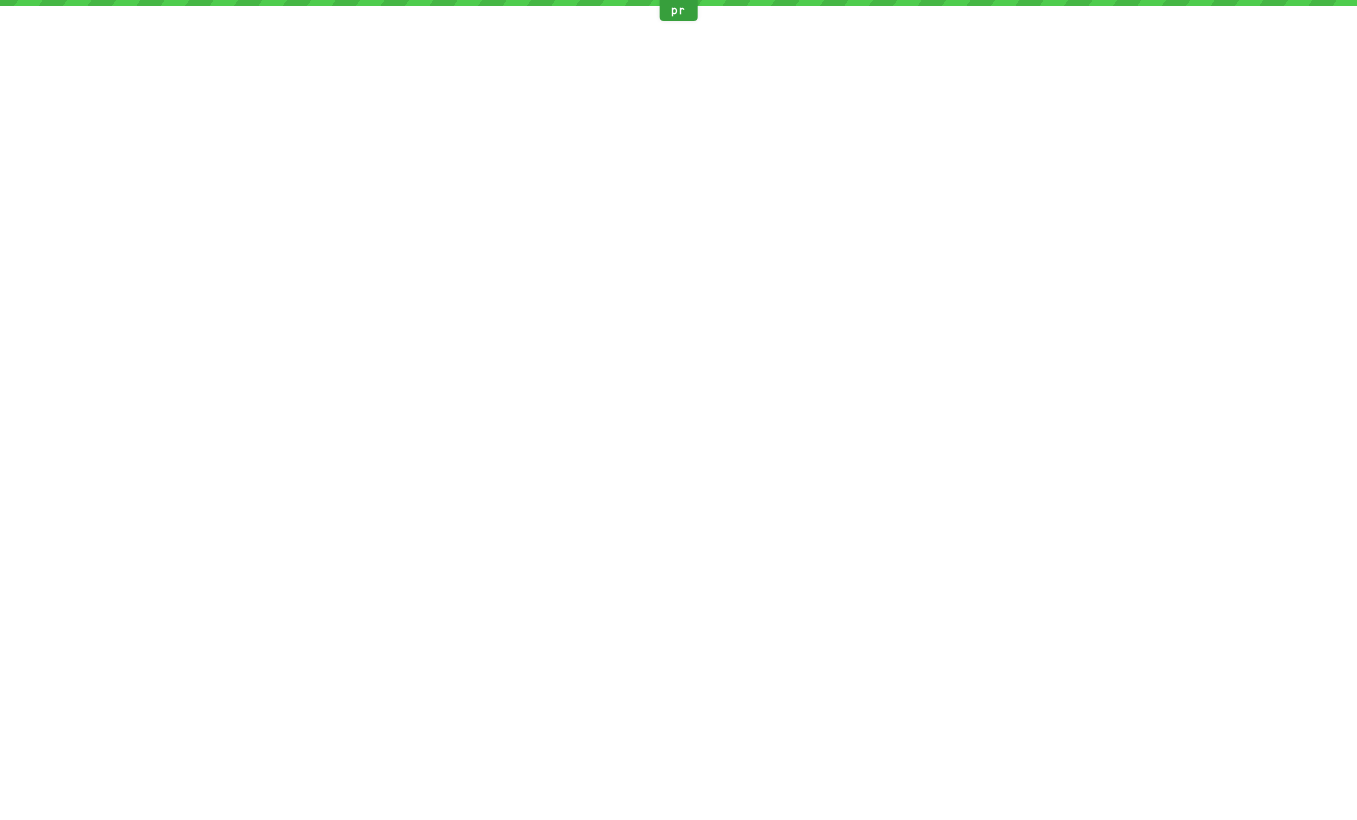 scroll, scrollTop: 0, scrollLeft: 0, axis: both 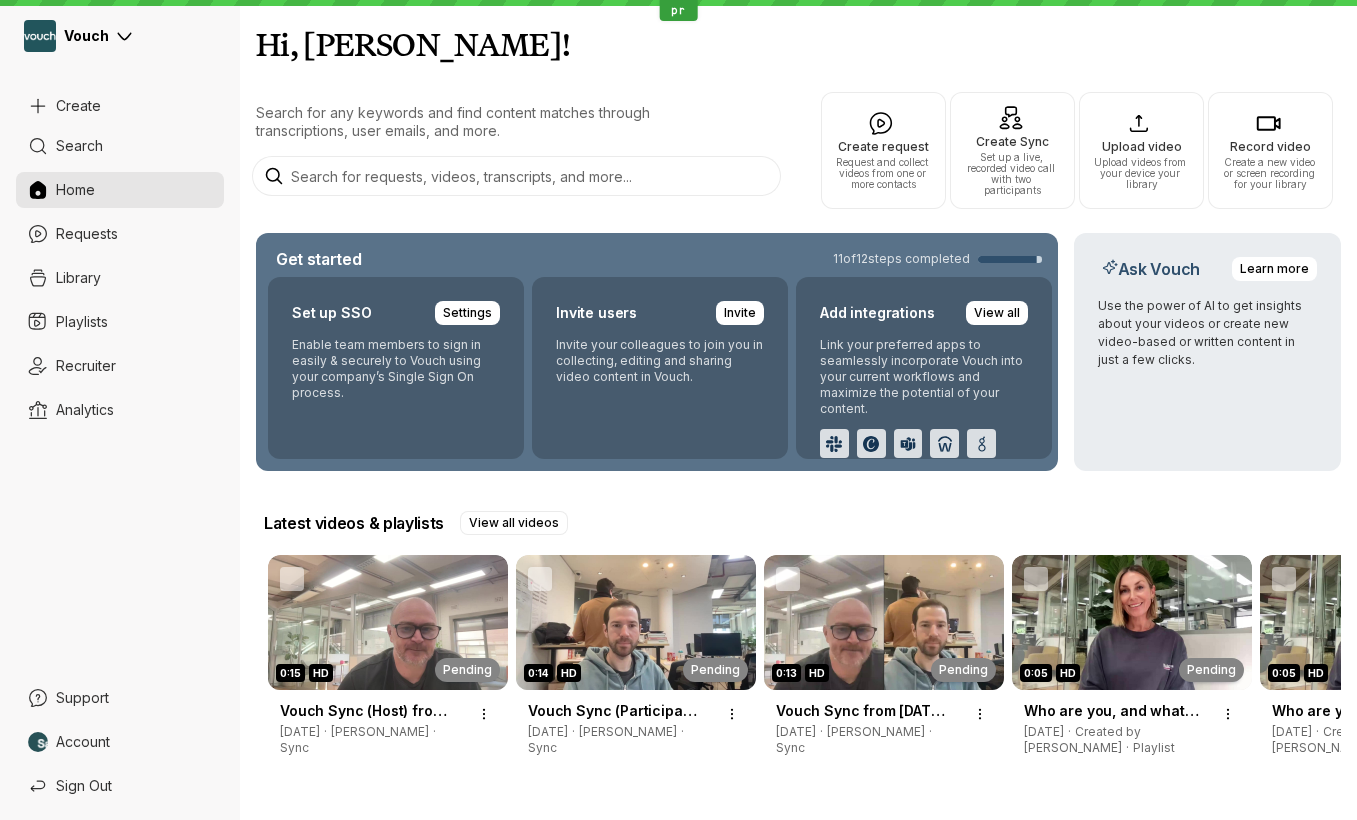 click on "Hi, [PERSON_NAME]!" at bounding box center (798, 44) 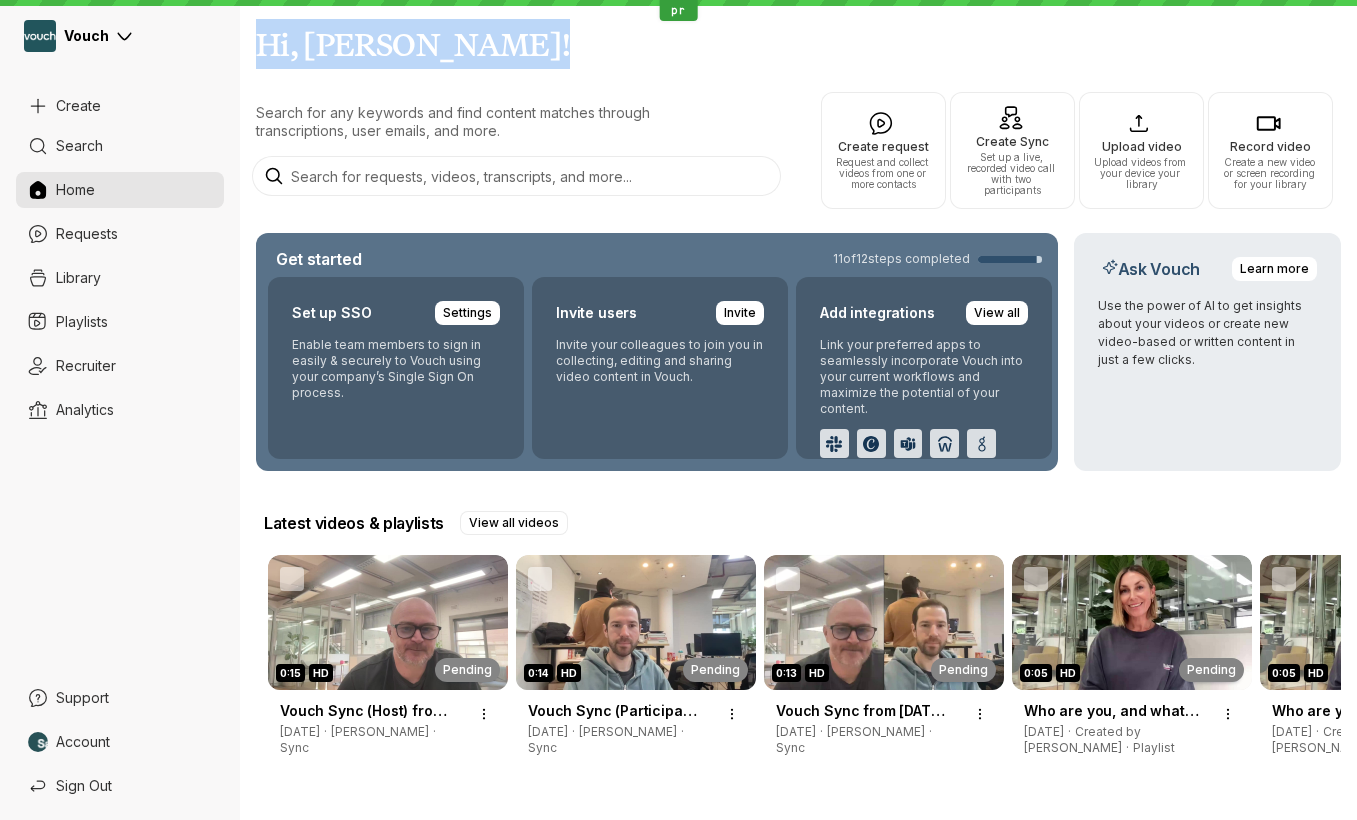 drag, startPoint x: 277, startPoint y: 49, endPoint x: 419, endPoint y: 54, distance: 142.088 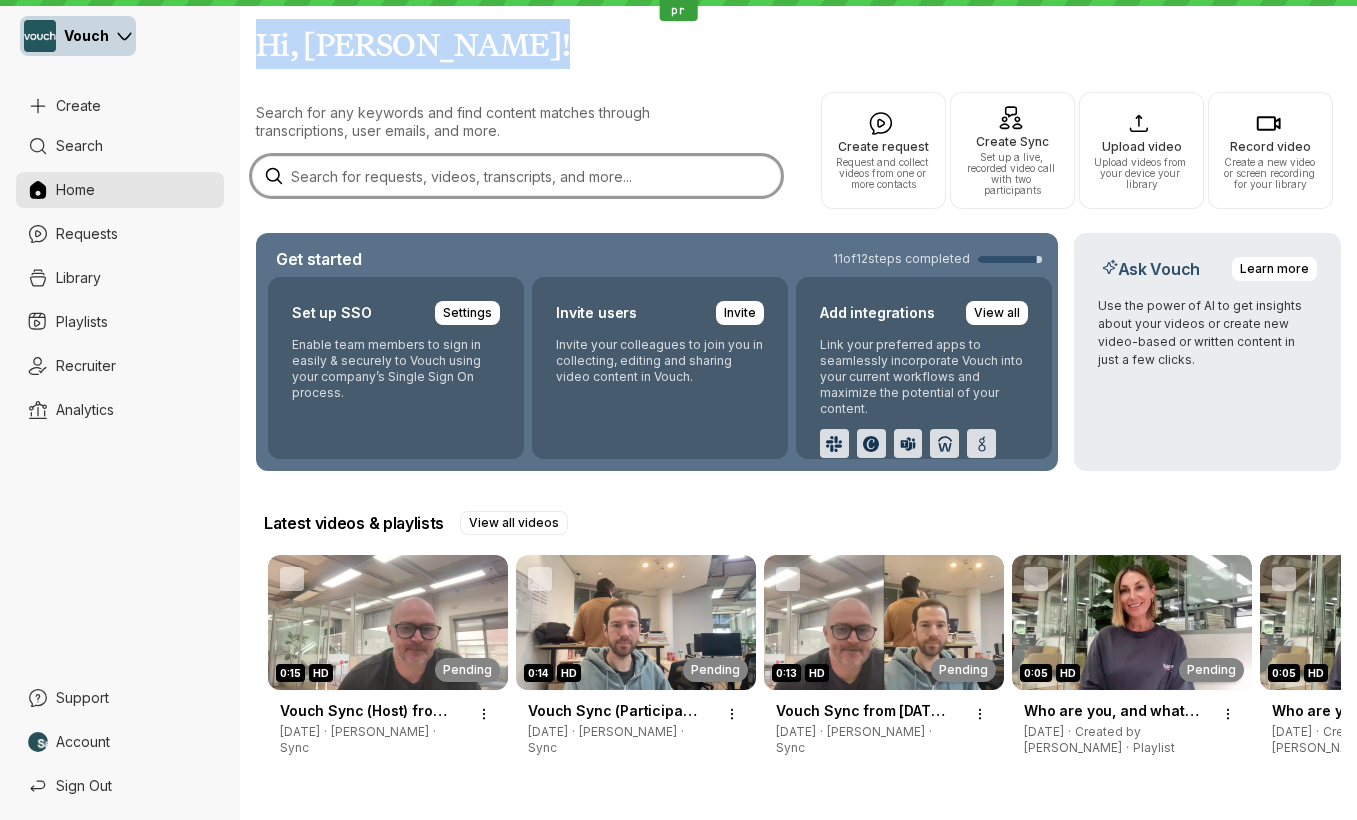 click on "Vouch" at bounding box center (78, 36) 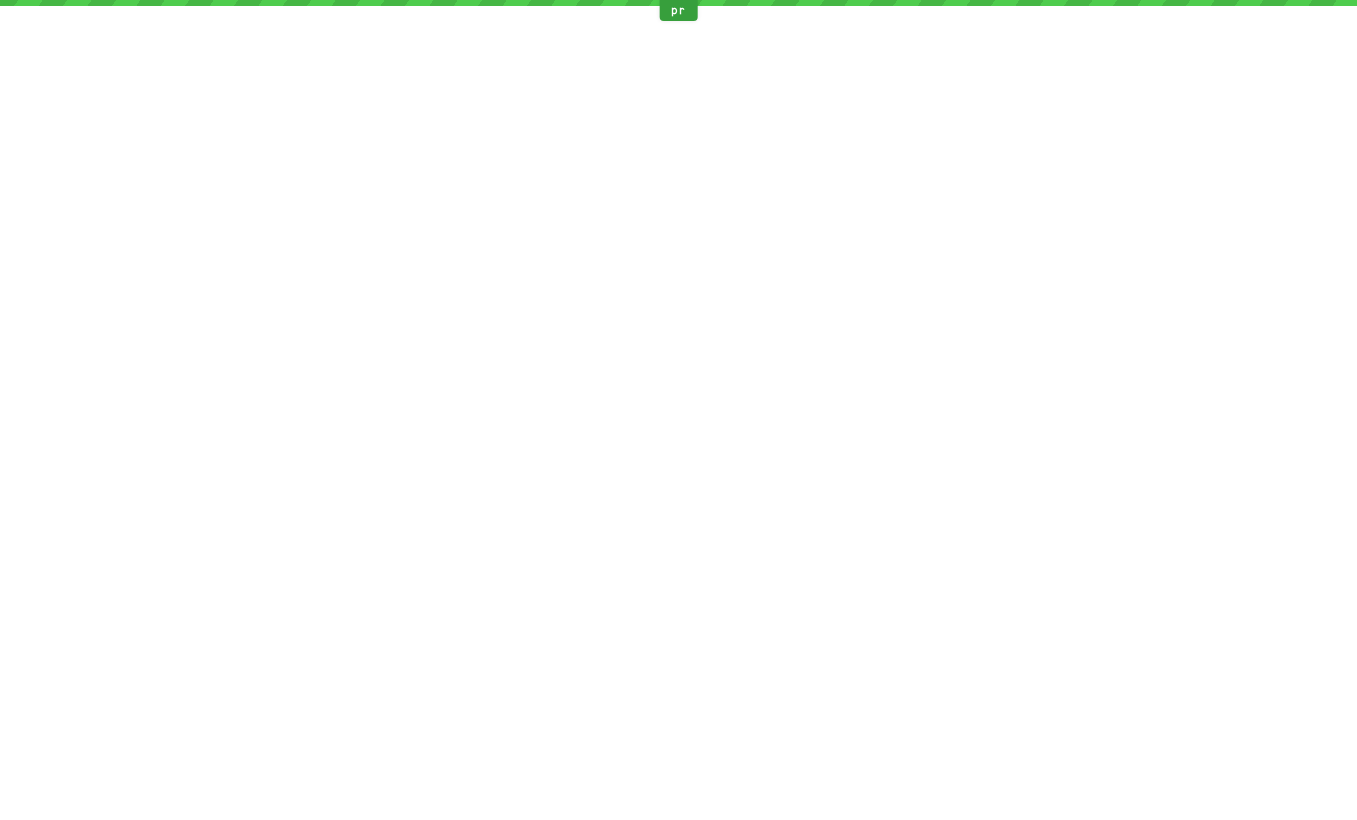 scroll, scrollTop: 0, scrollLeft: 0, axis: both 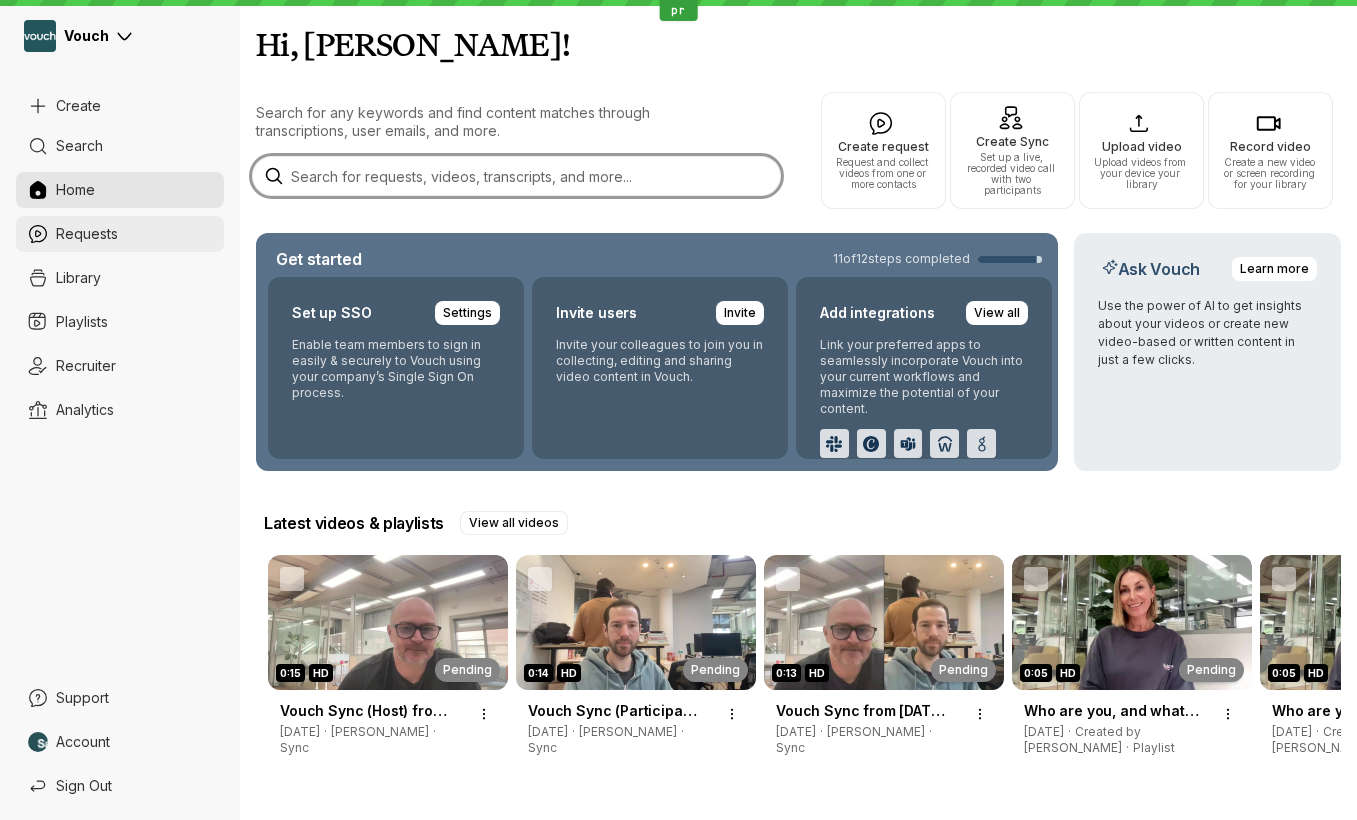 click on "Requests" at bounding box center [134, 234] 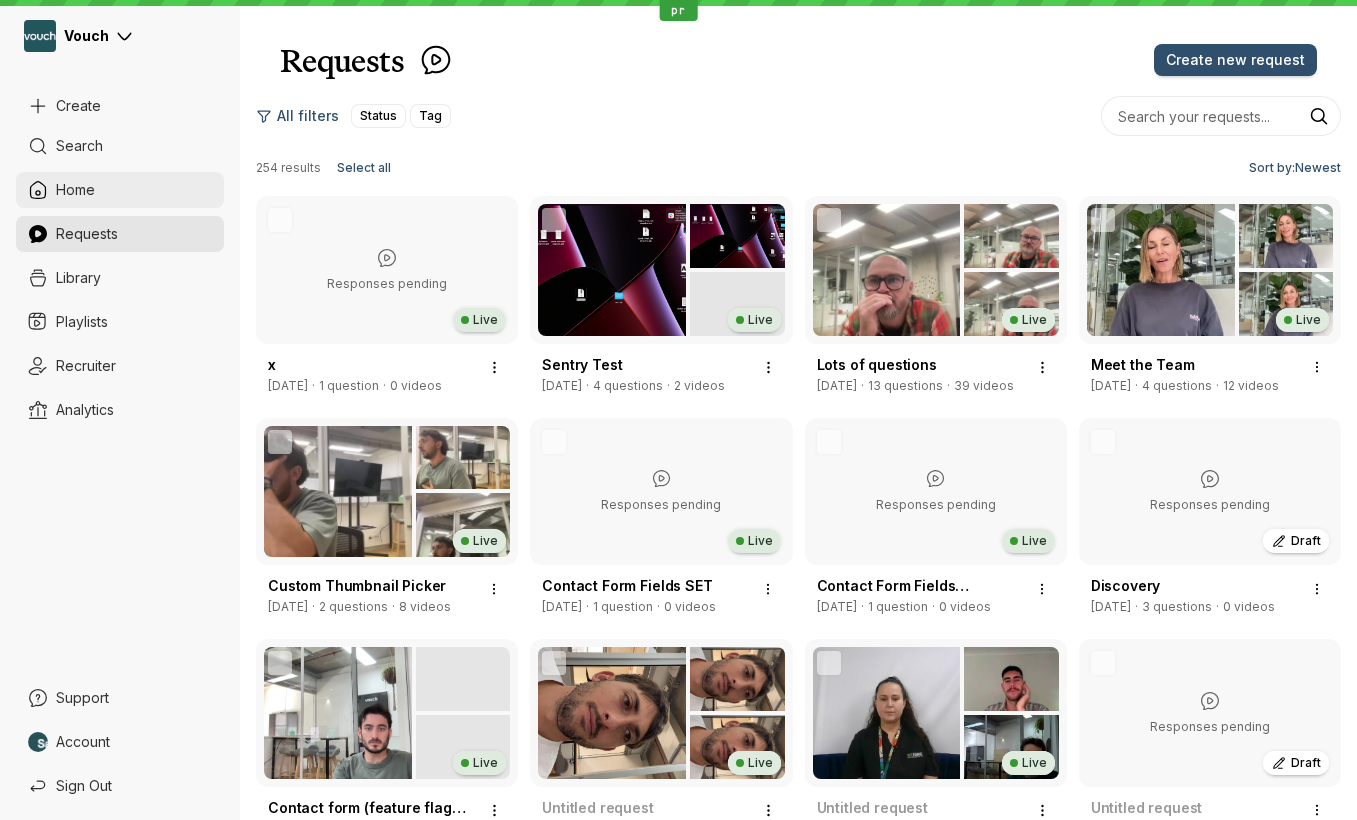 click on "Home" at bounding box center (134, 190) 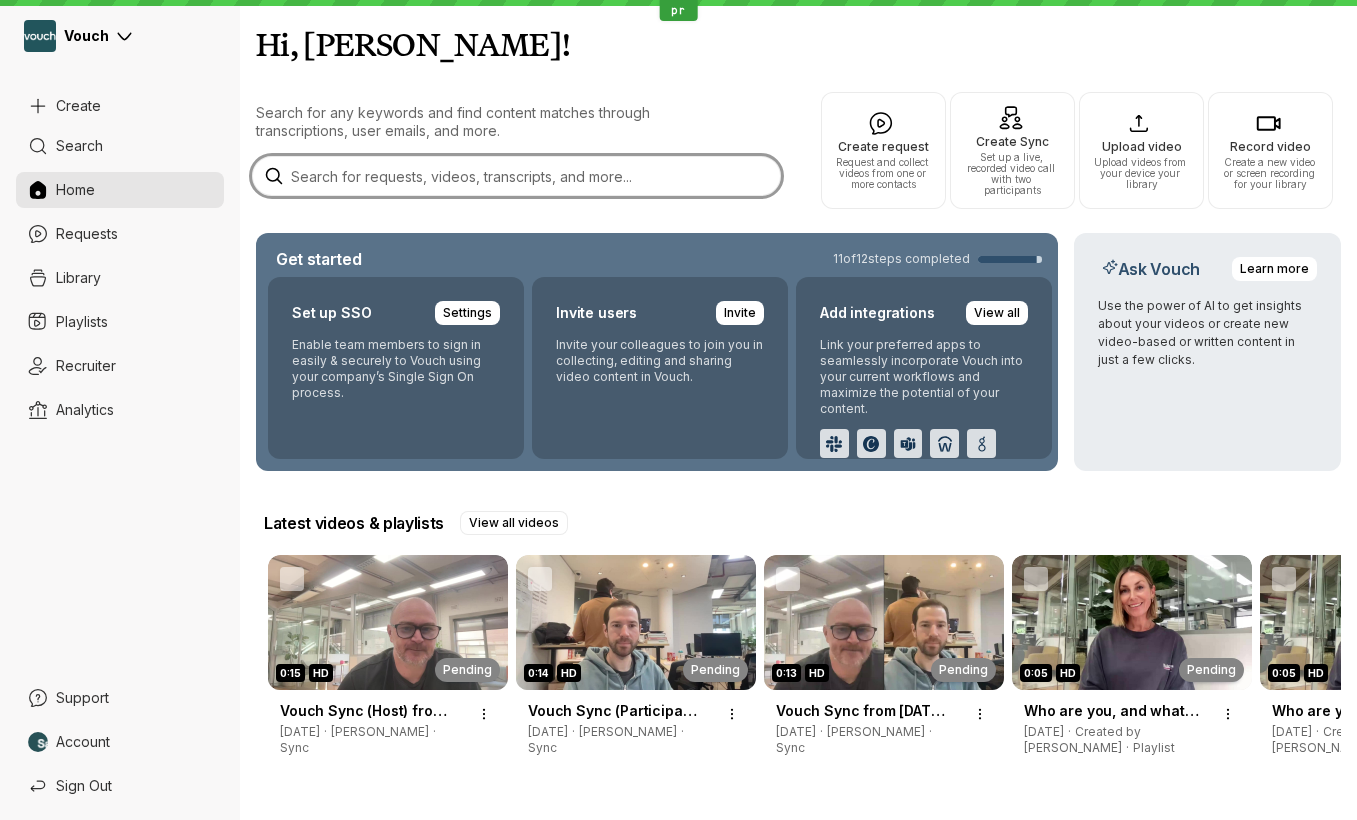 click on "Search Home Requests Library Playlists Recruiter Analytics" at bounding box center [120, 404] 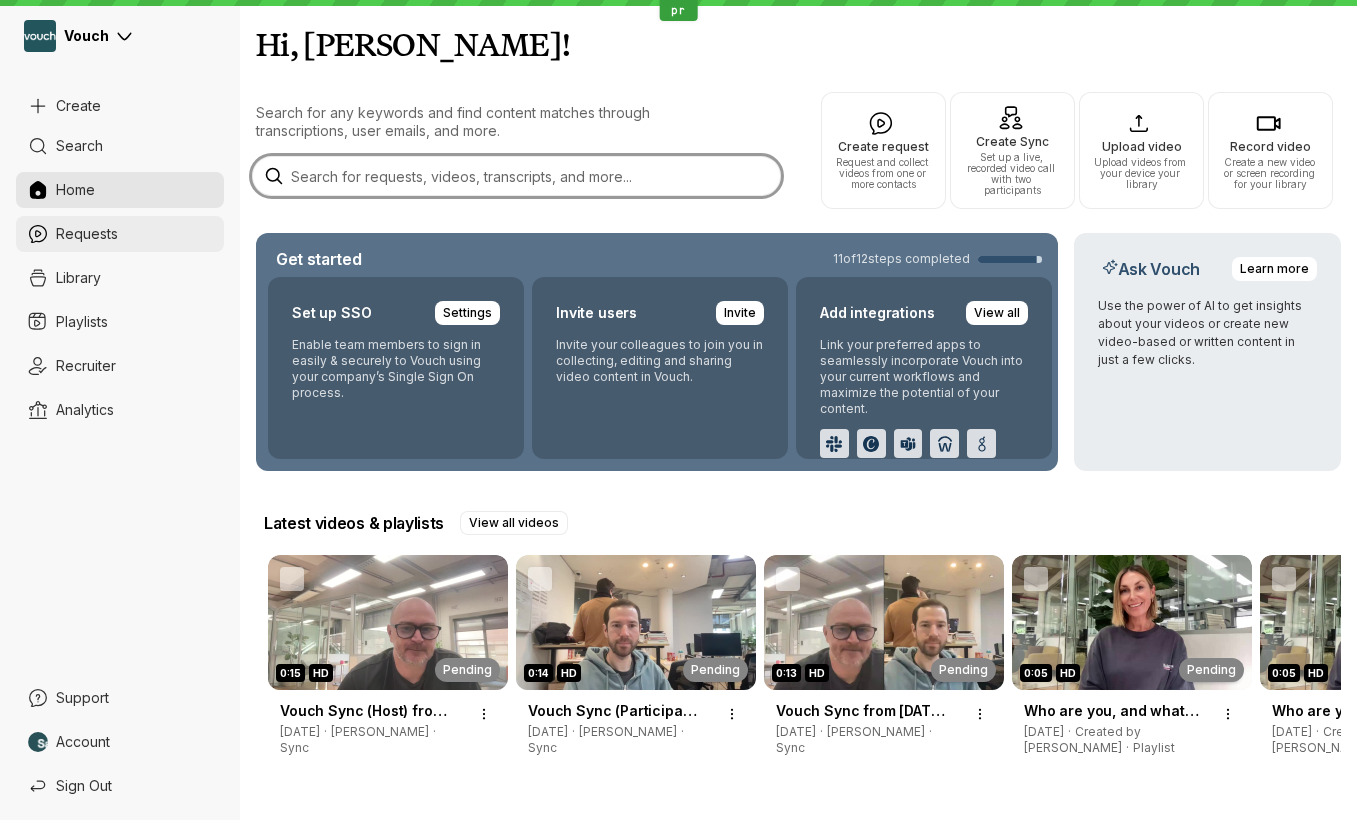 click on "Requests" at bounding box center [134, 234] 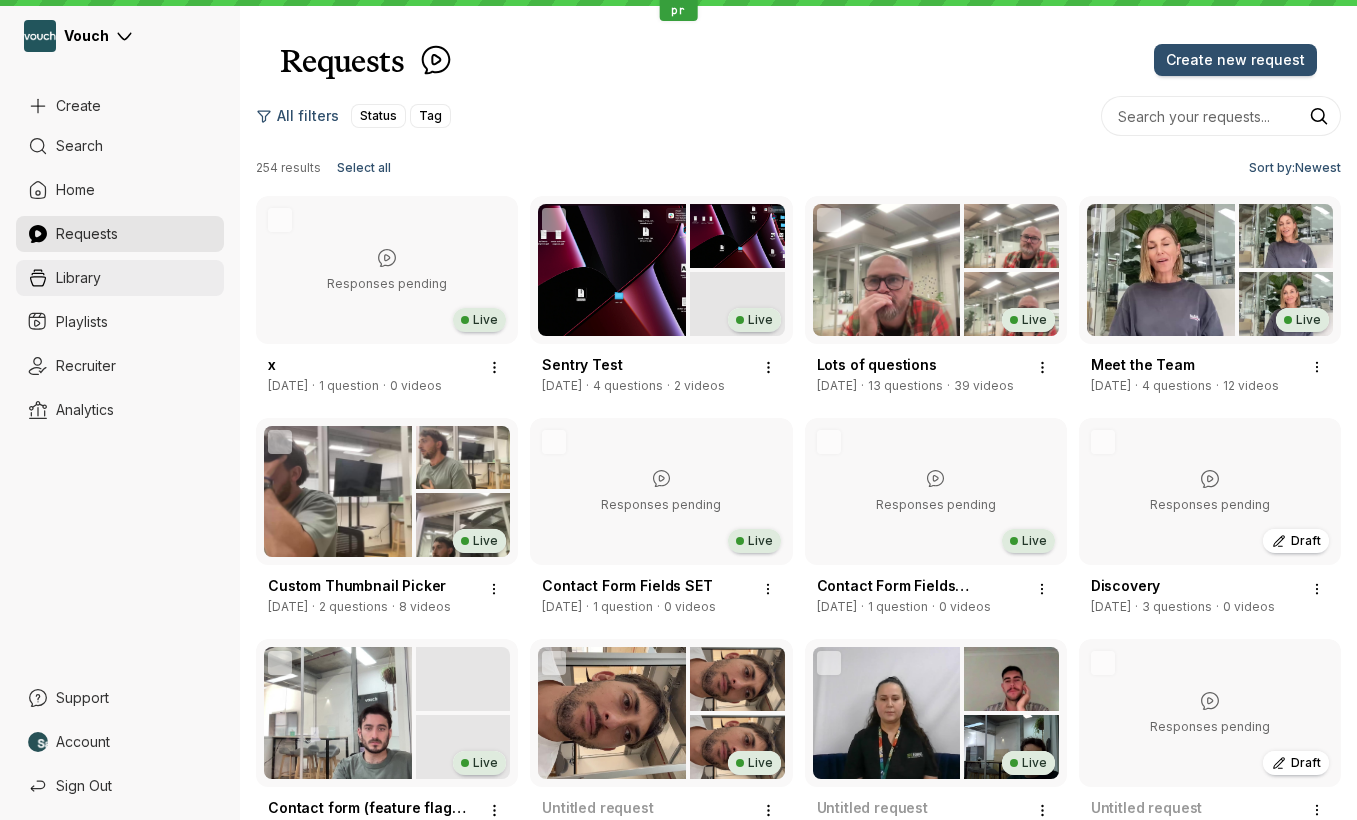 click on "Library" at bounding box center [134, 278] 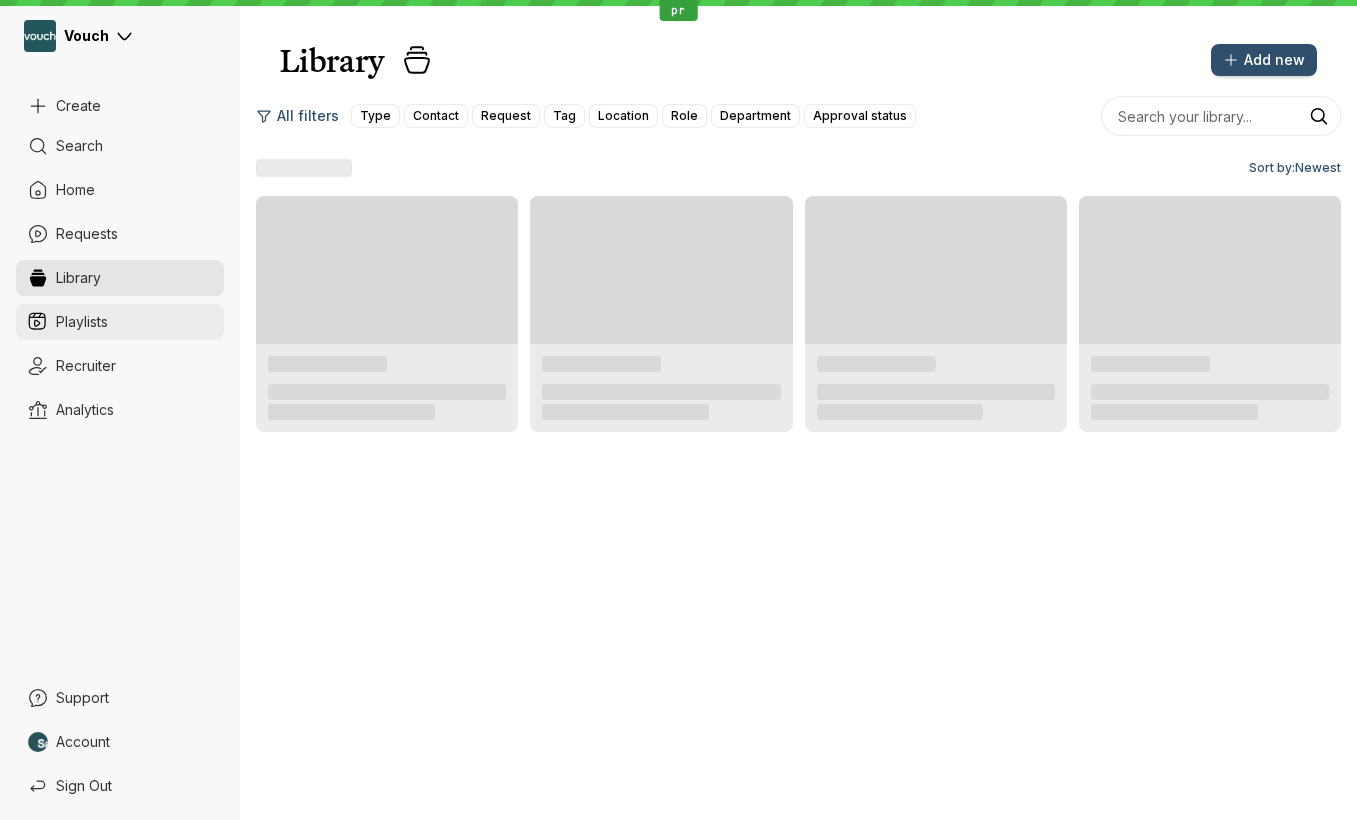 click on "Playlists" at bounding box center [134, 322] 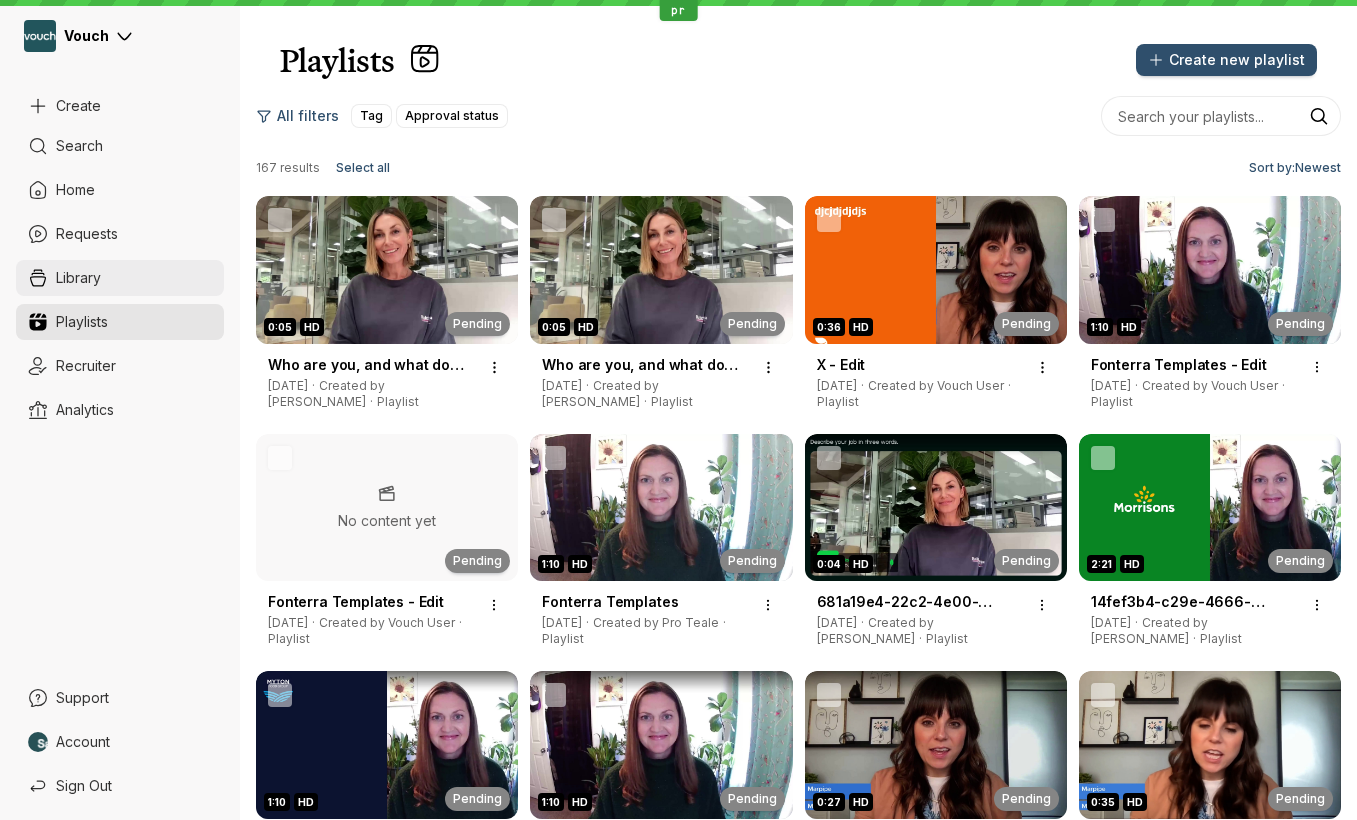 click on "Library" at bounding box center (120, 278) 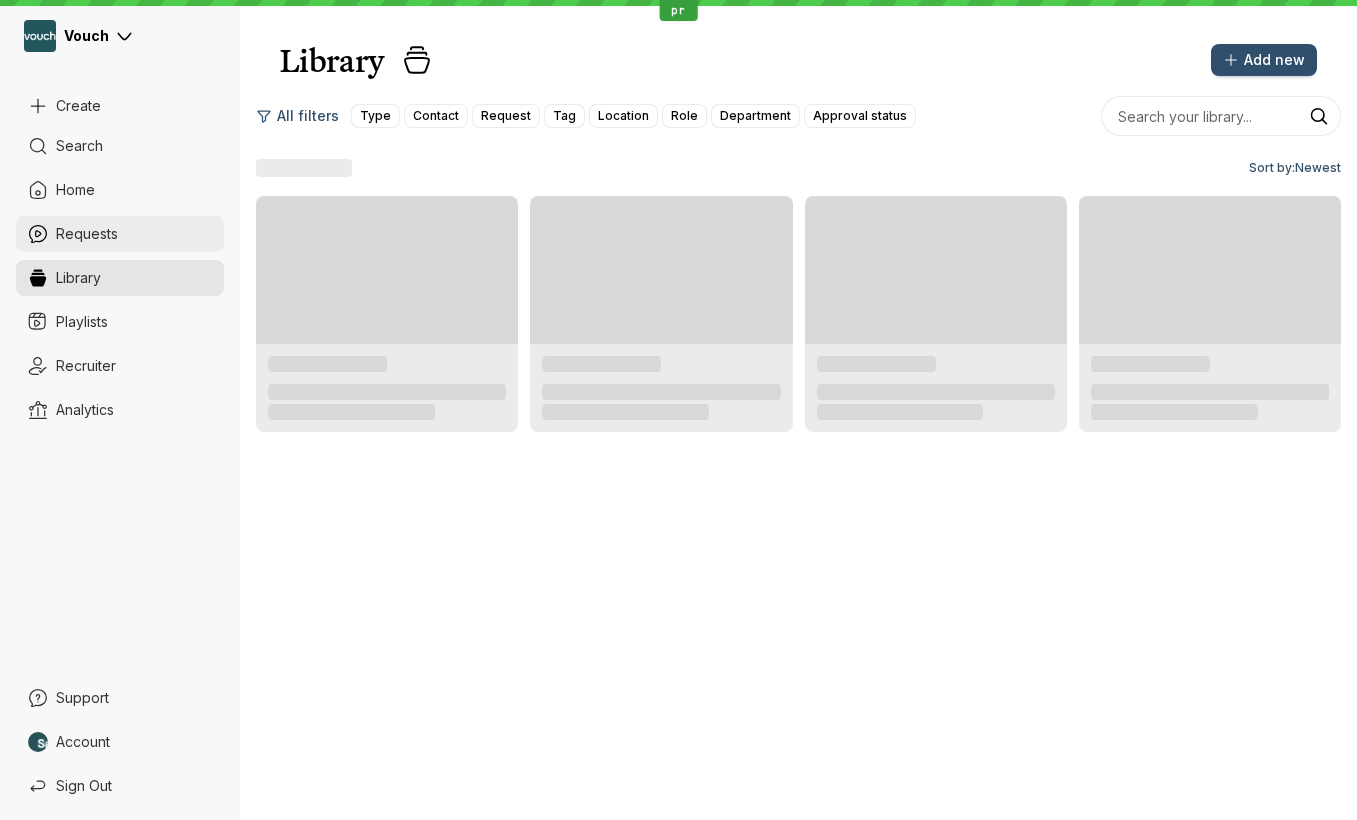 click on "Requests" at bounding box center [134, 234] 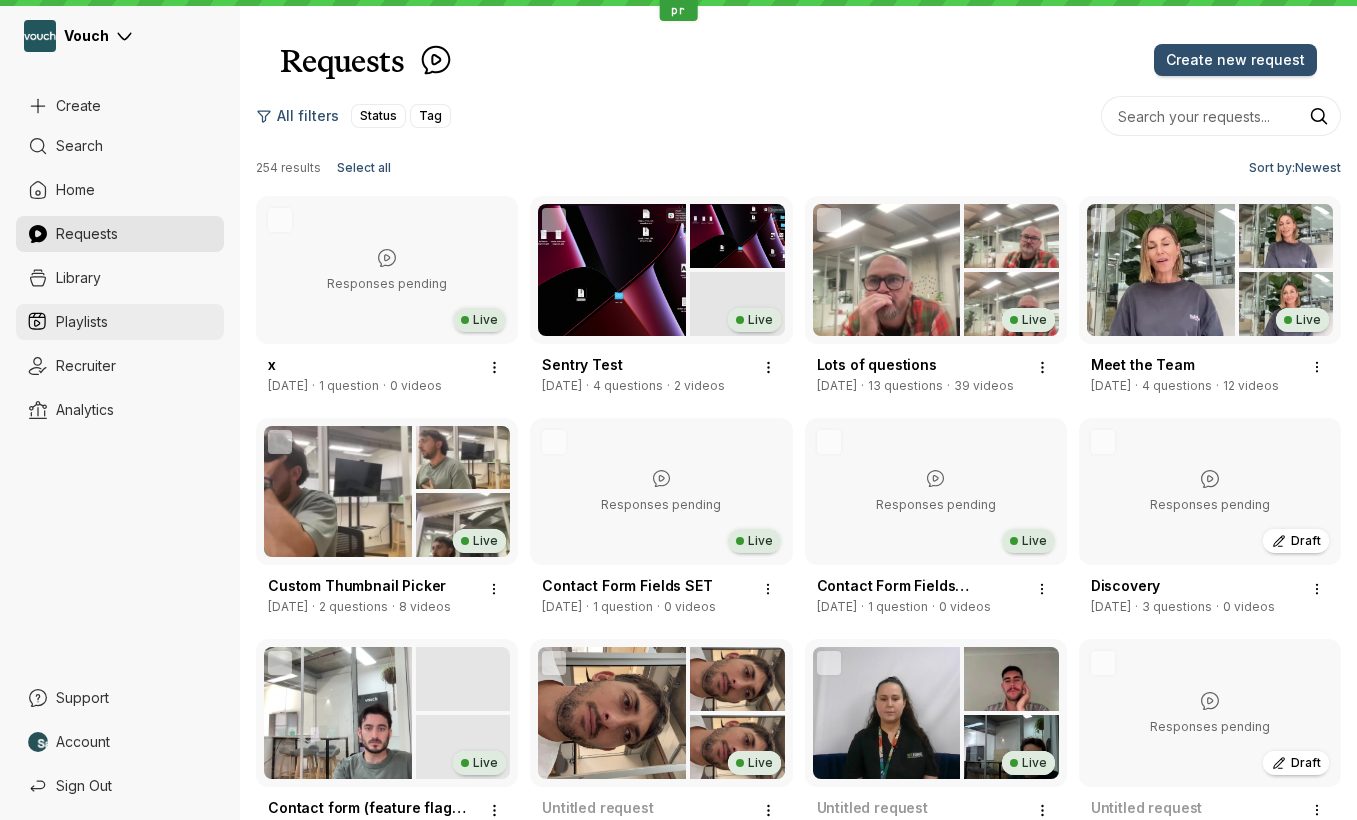 click on "Playlists" at bounding box center (134, 322) 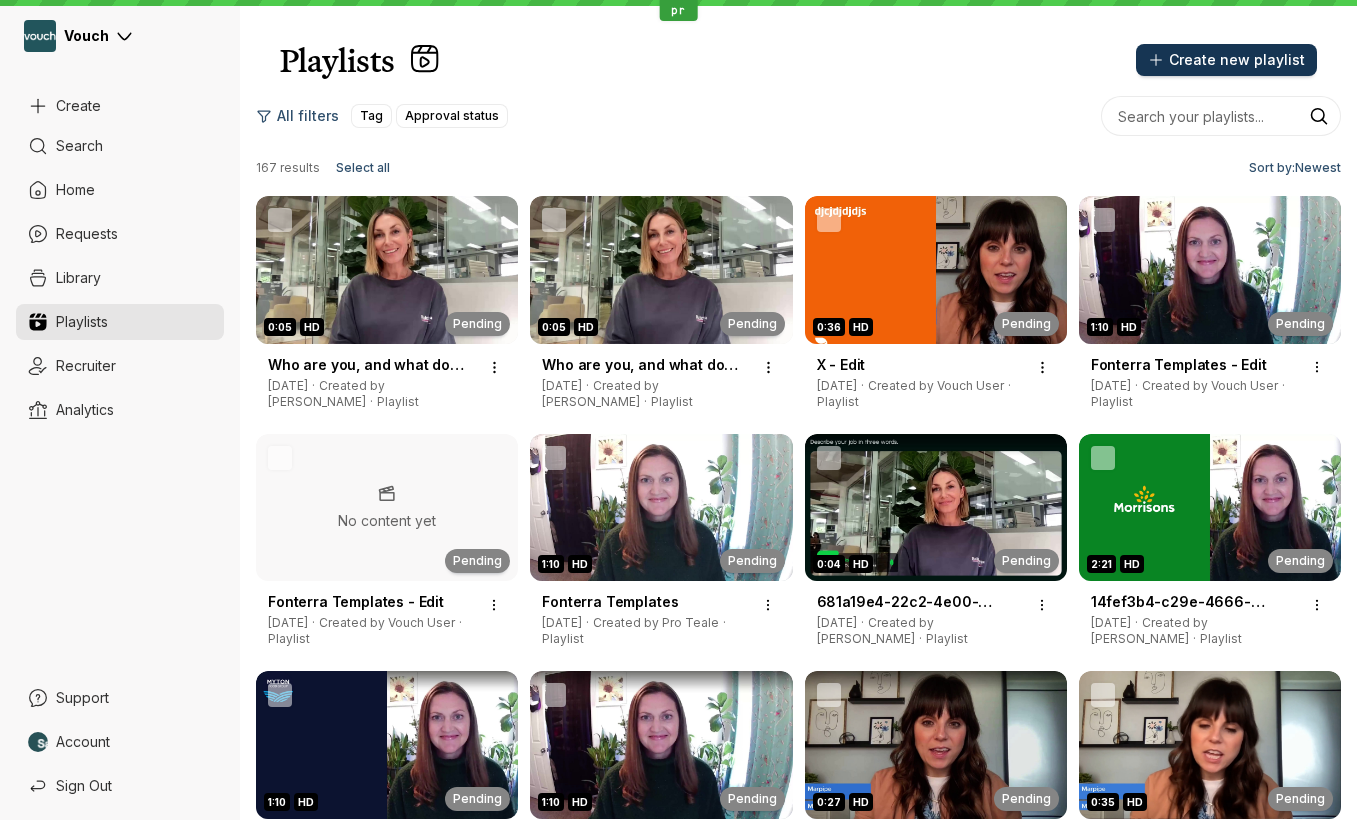 click on "Create new playlist" at bounding box center [1226, 60] 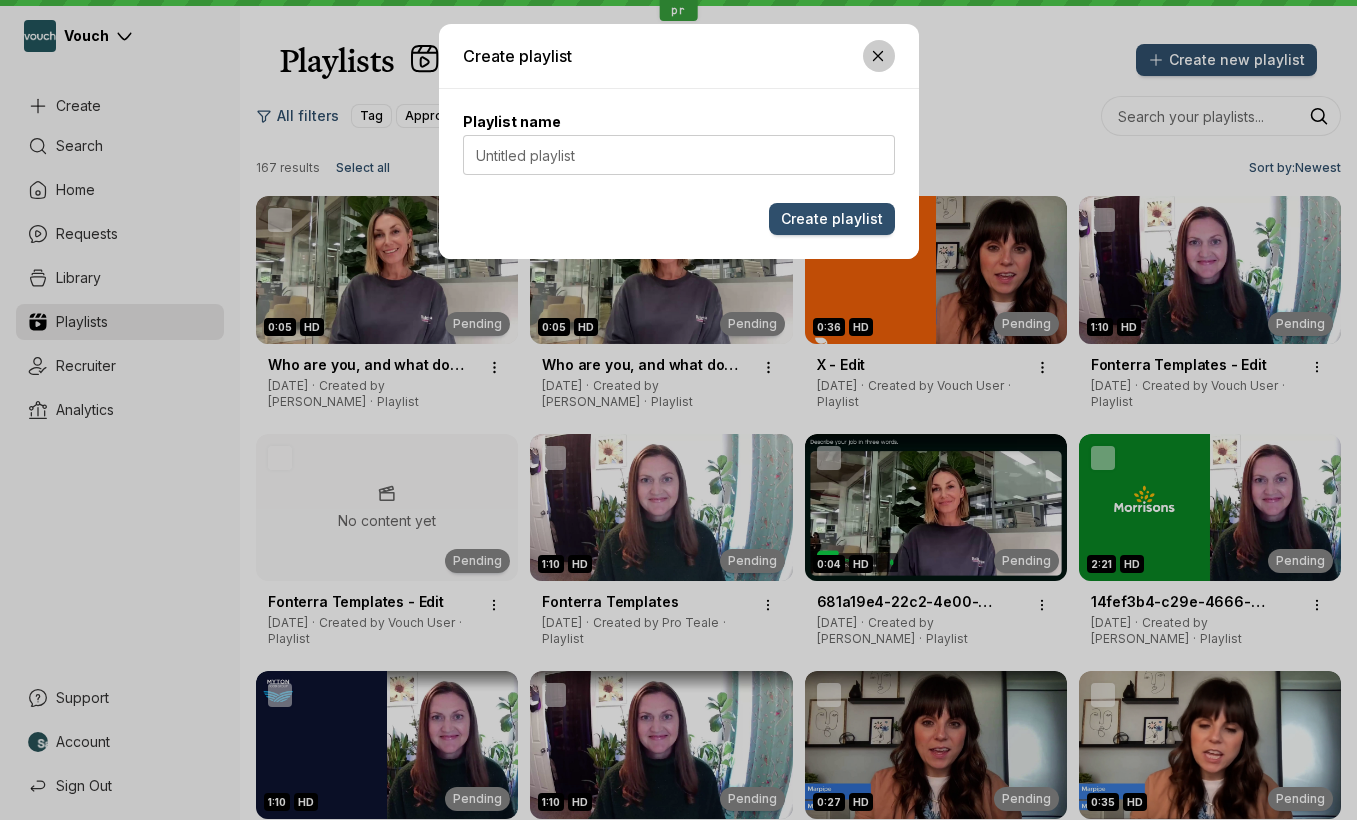 click at bounding box center [879, 56] 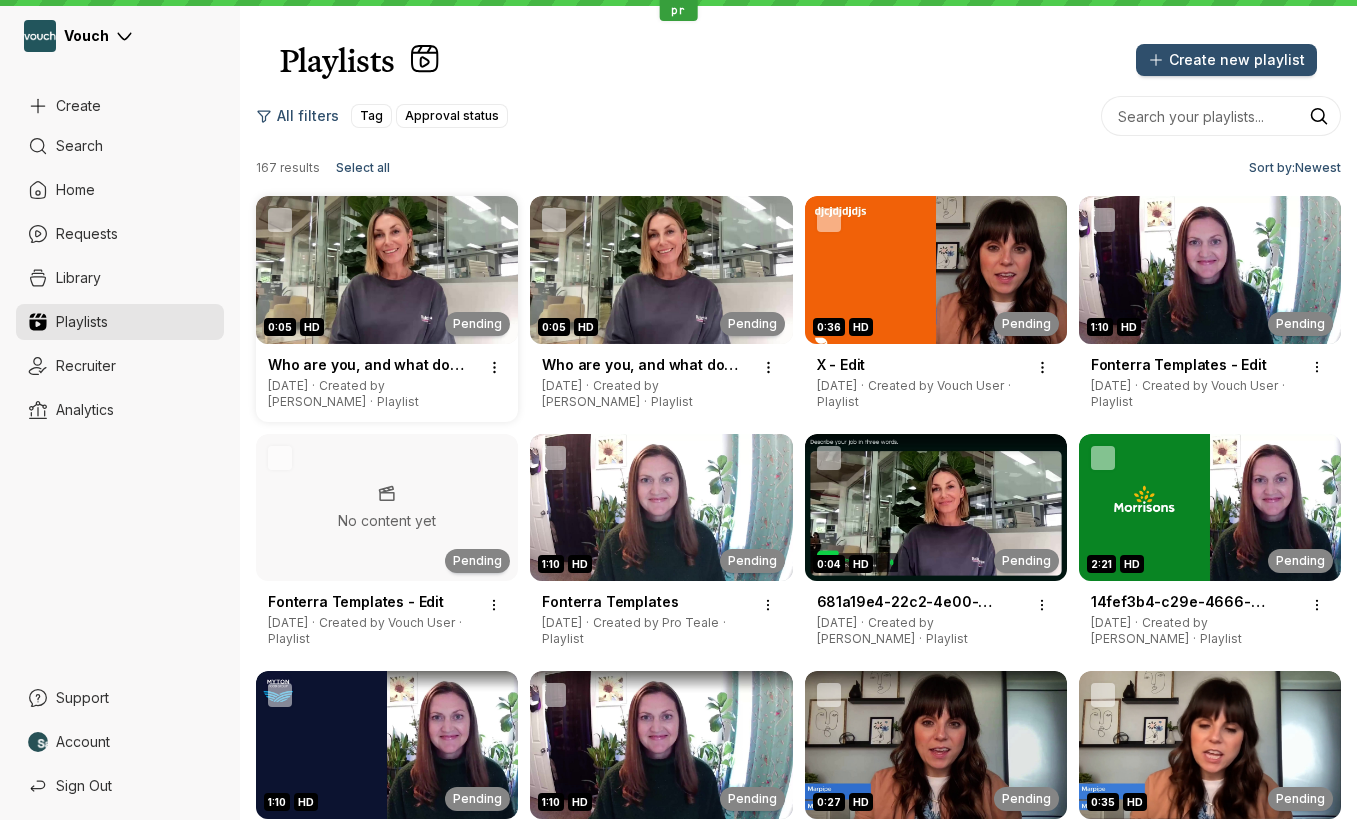 click at bounding box center [387, 270] 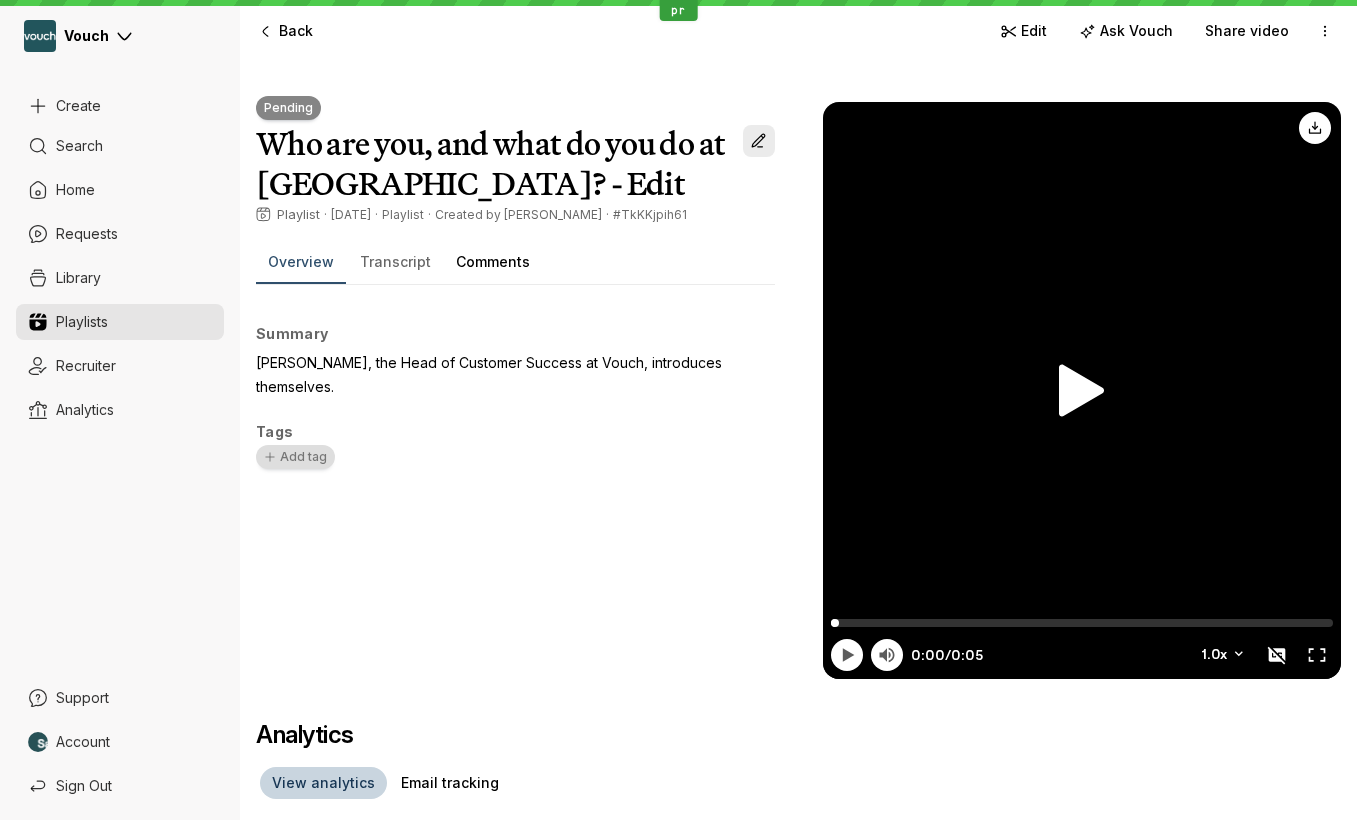 scroll, scrollTop: 13, scrollLeft: 0, axis: vertical 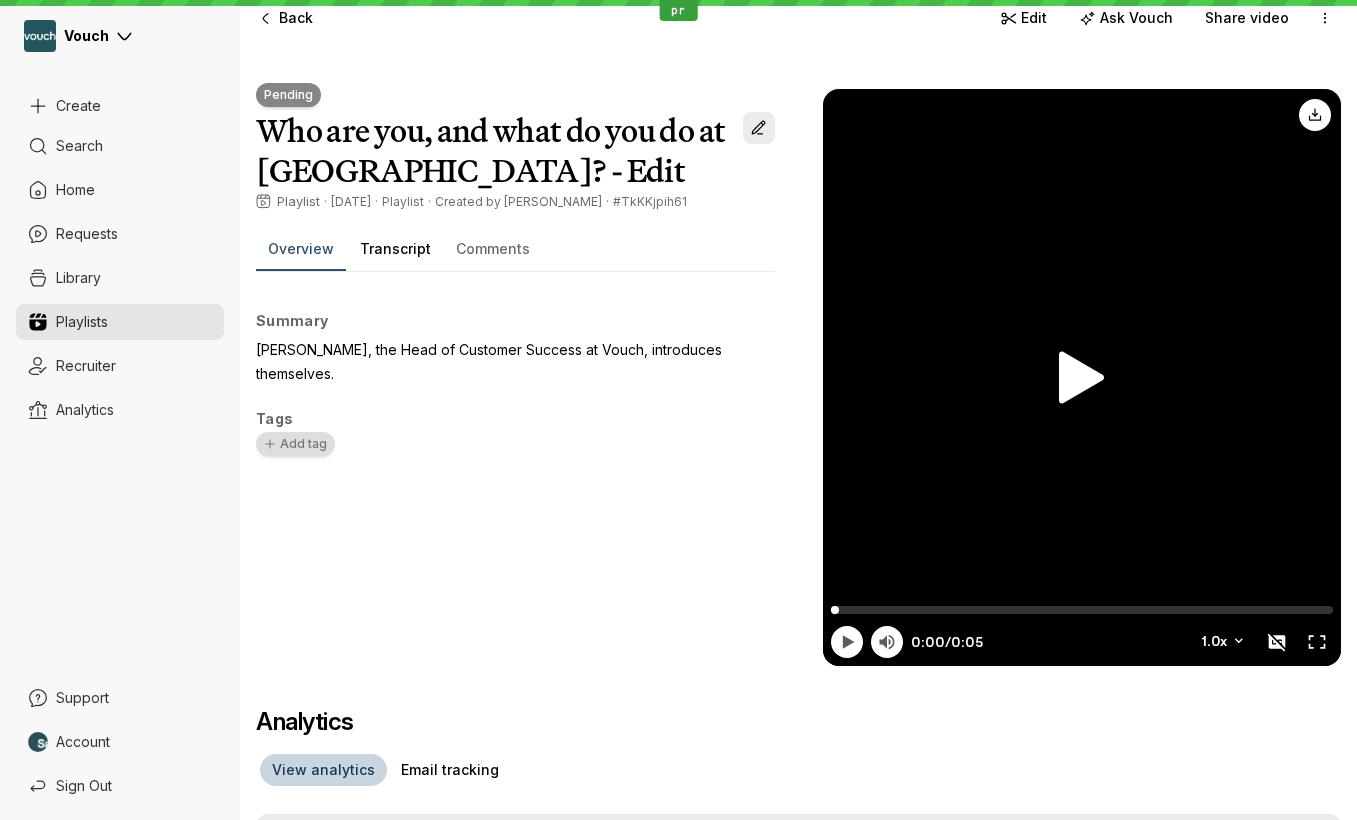click on "Transcript" at bounding box center (395, 250) 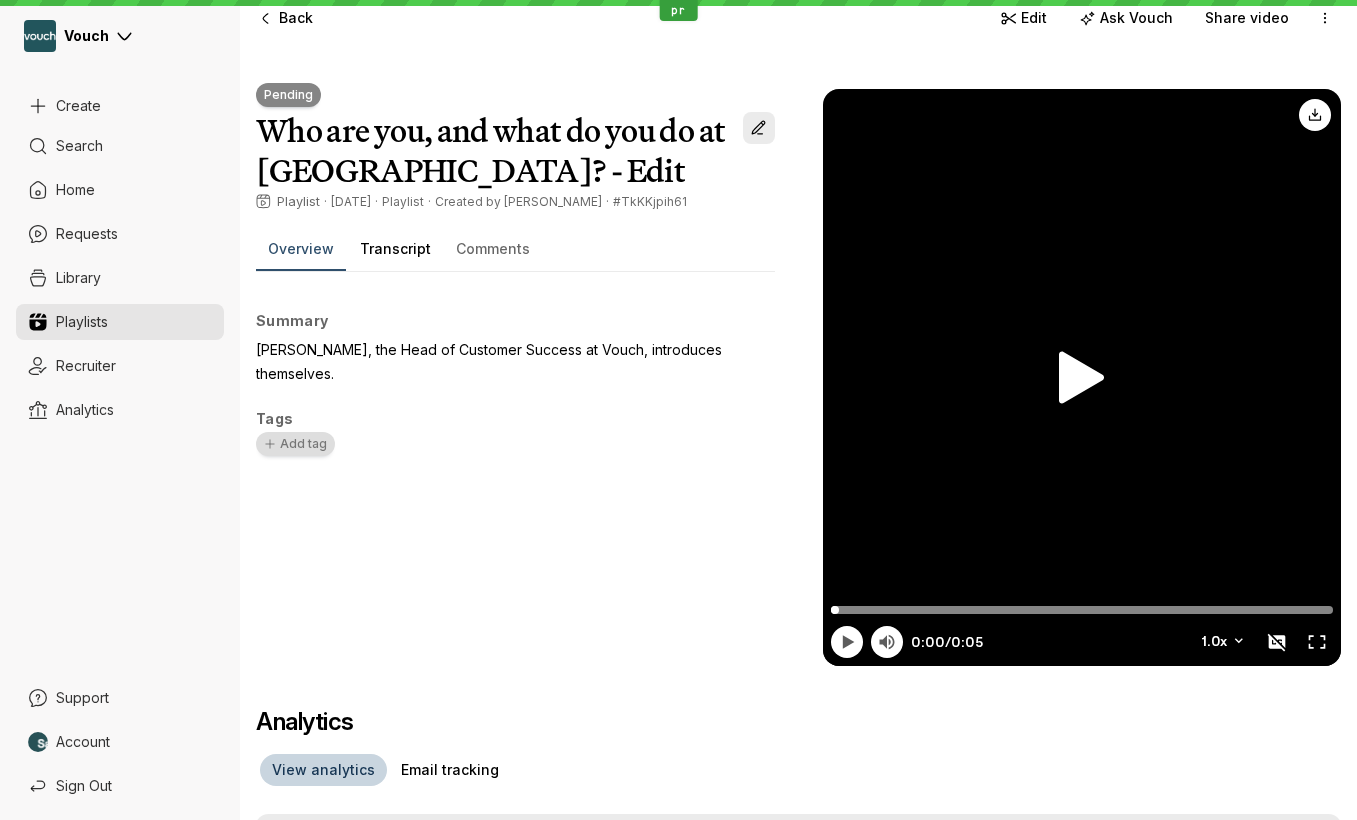 click on "Transcript" at bounding box center [395, 249] 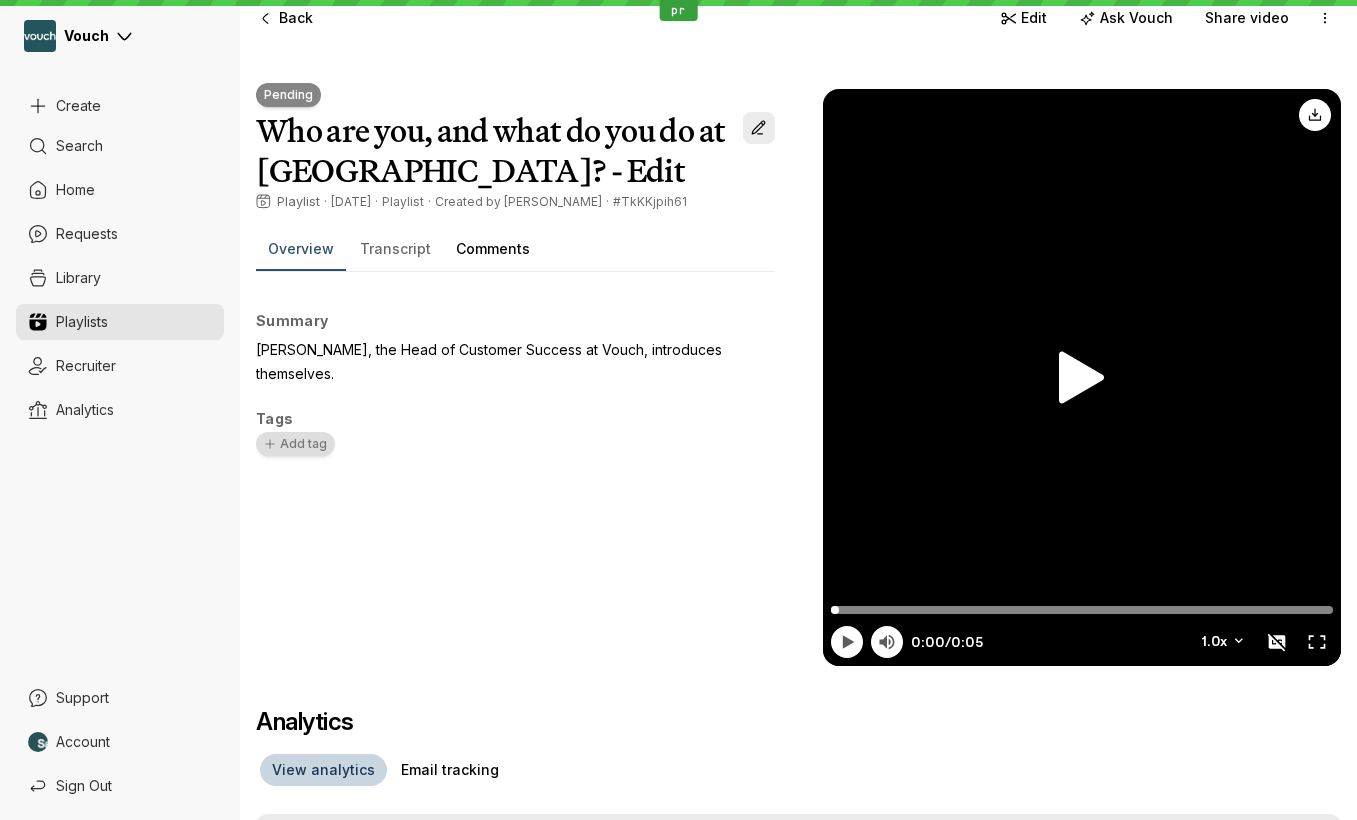 click on "Comments" at bounding box center [493, 249] 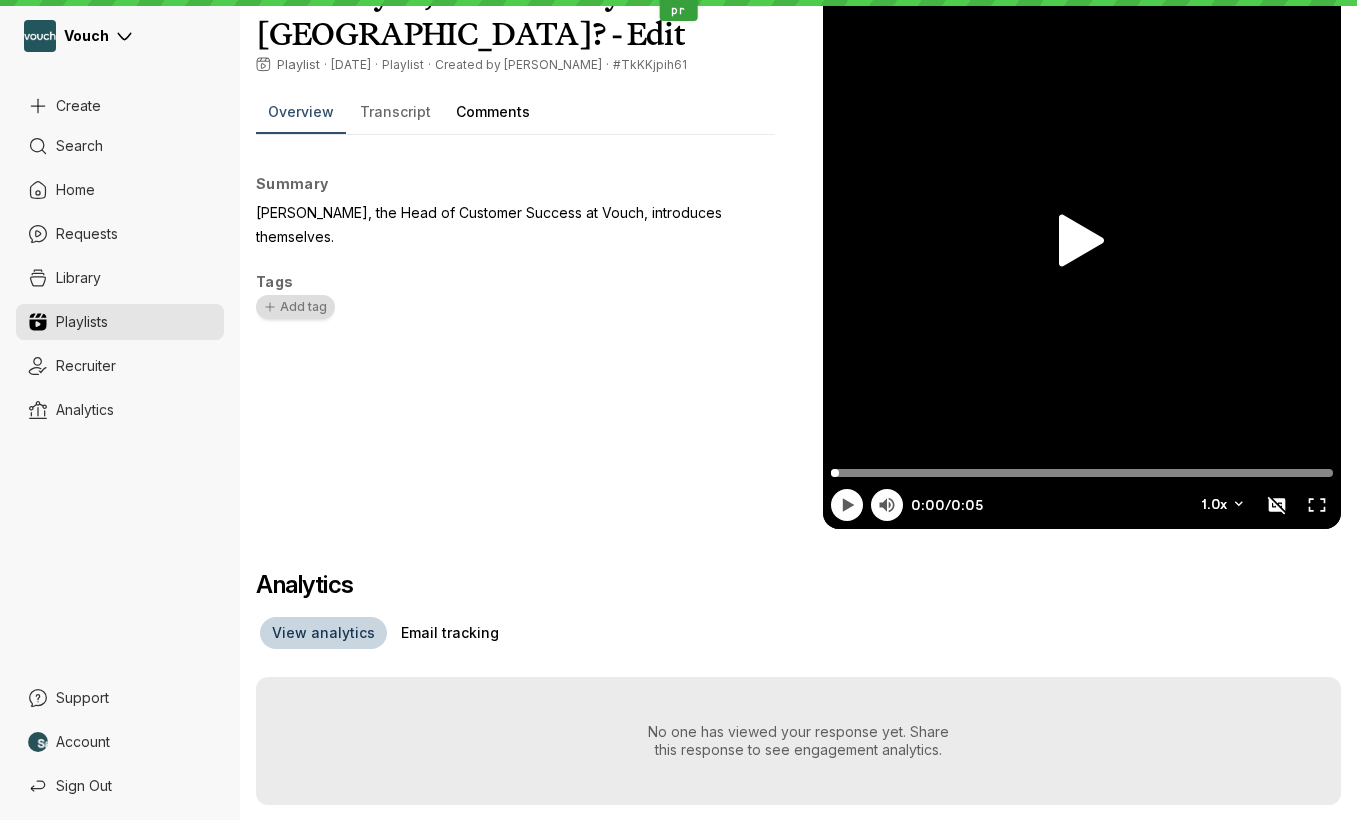 scroll, scrollTop: 0, scrollLeft: 0, axis: both 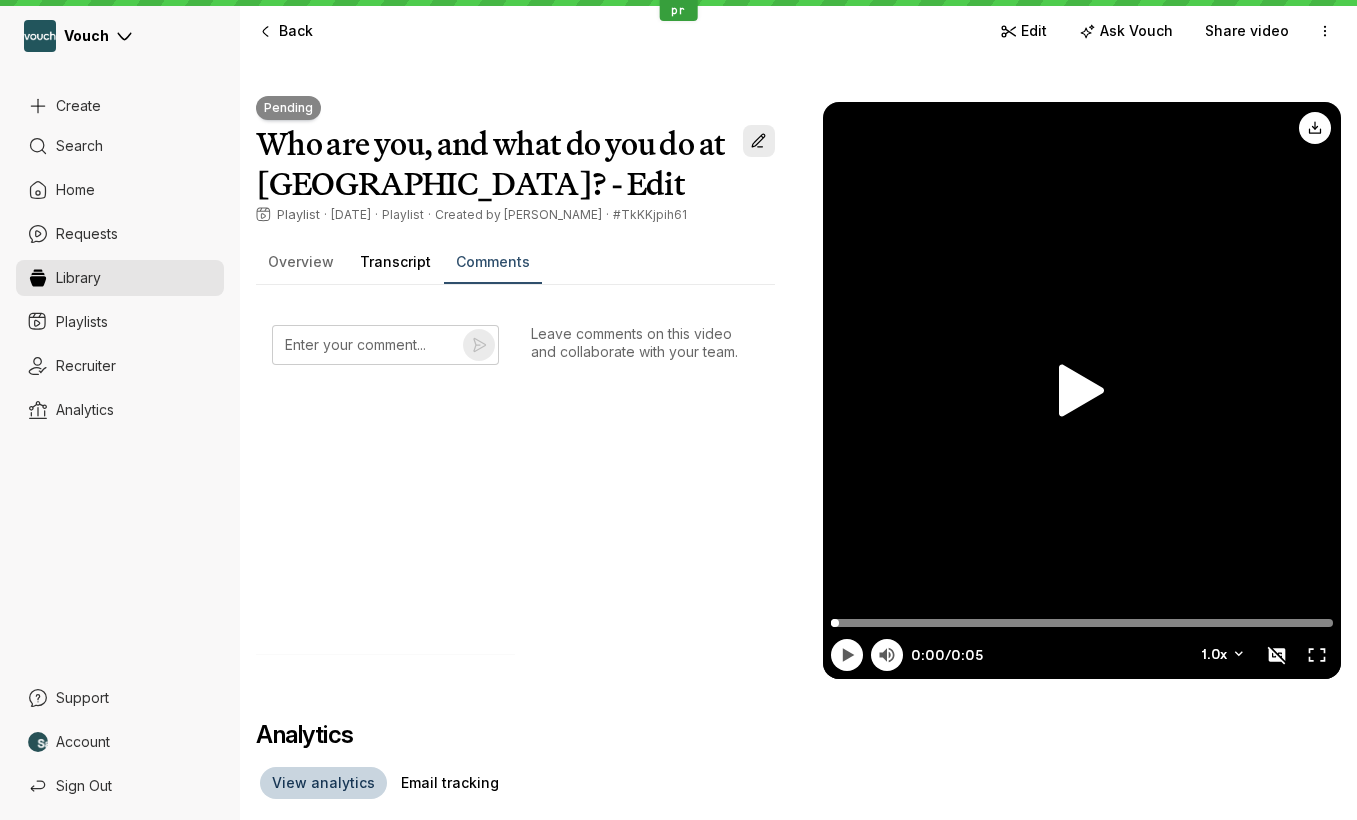 click on "Transcript" at bounding box center [395, 263] 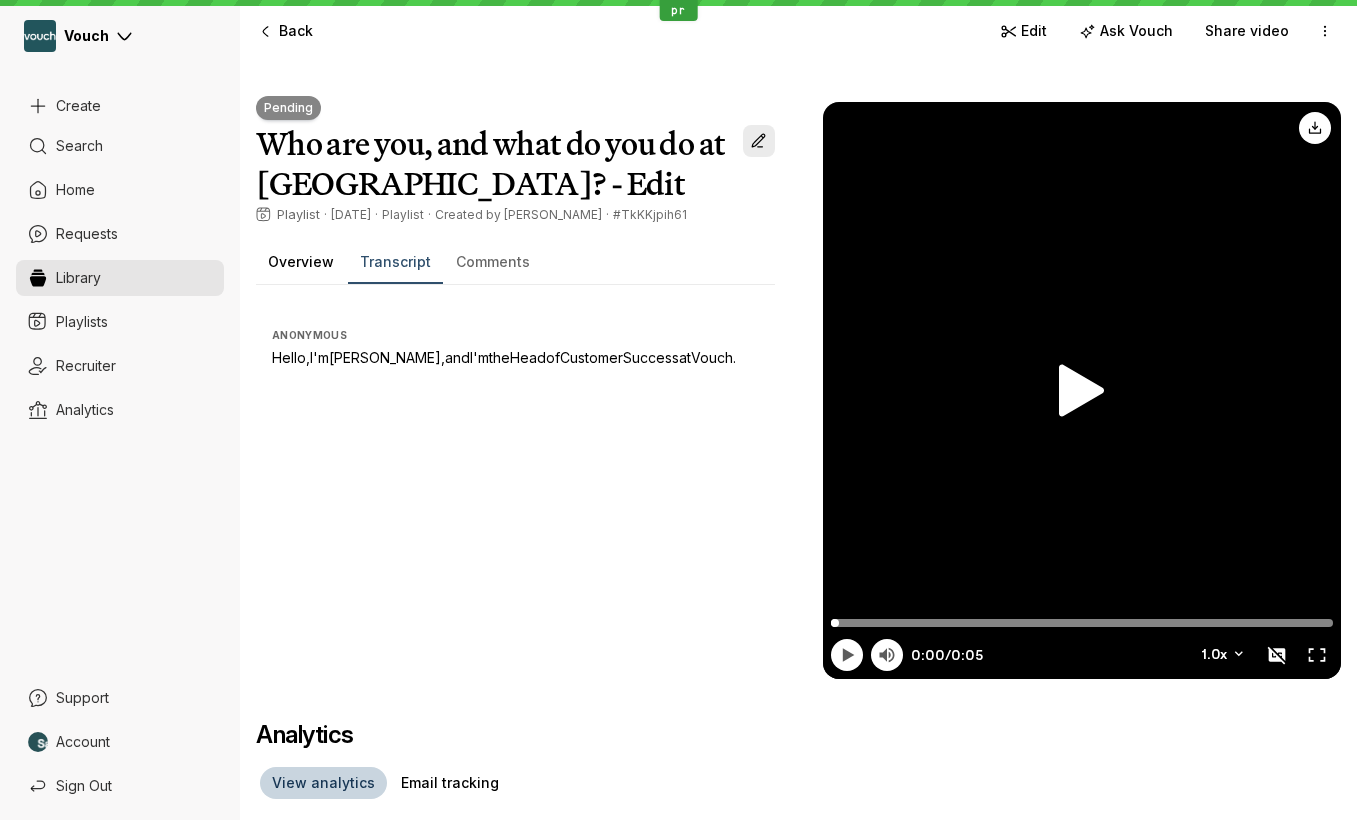 click on "Overview" at bounding box center [301, 262] 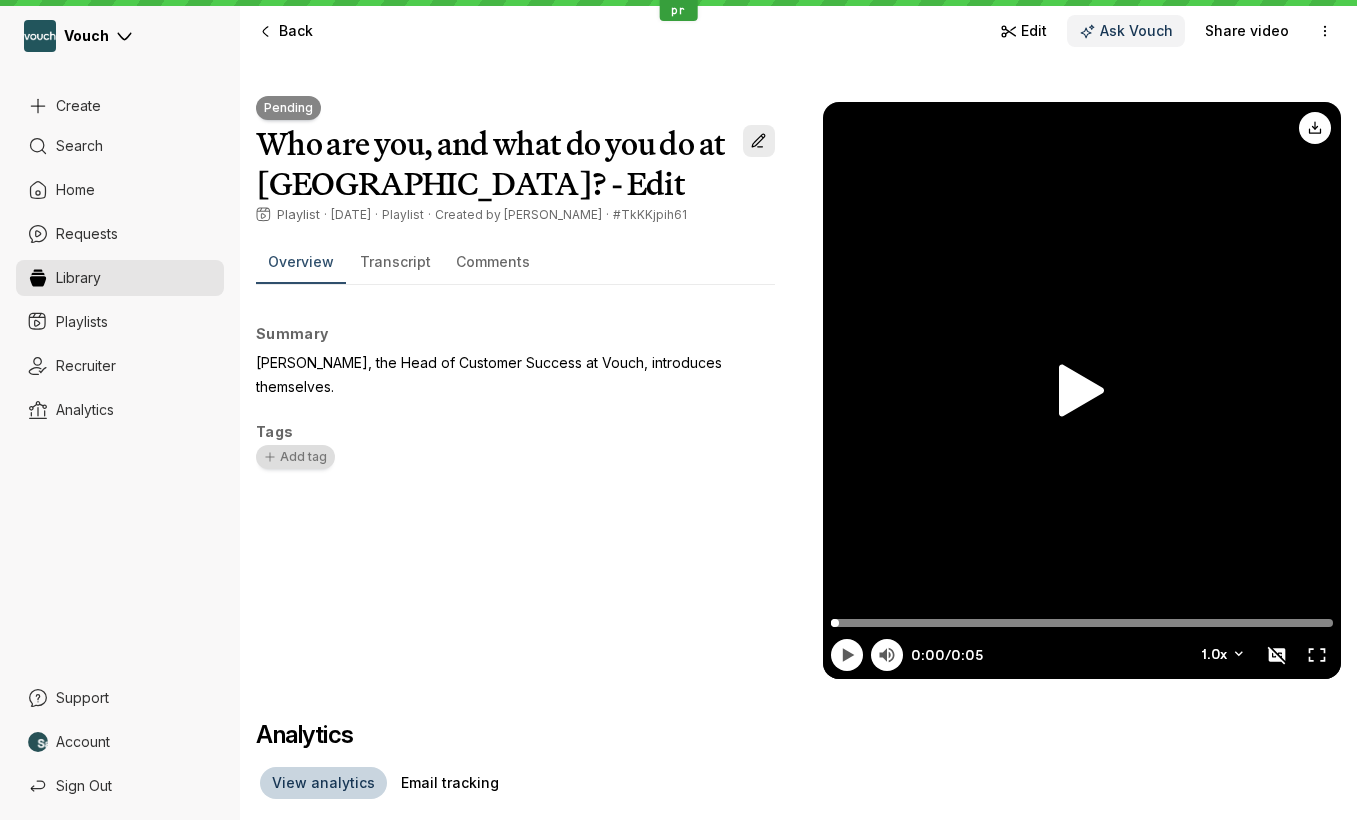 click on "Ask Vouch" at bounding box center [1136, 31] 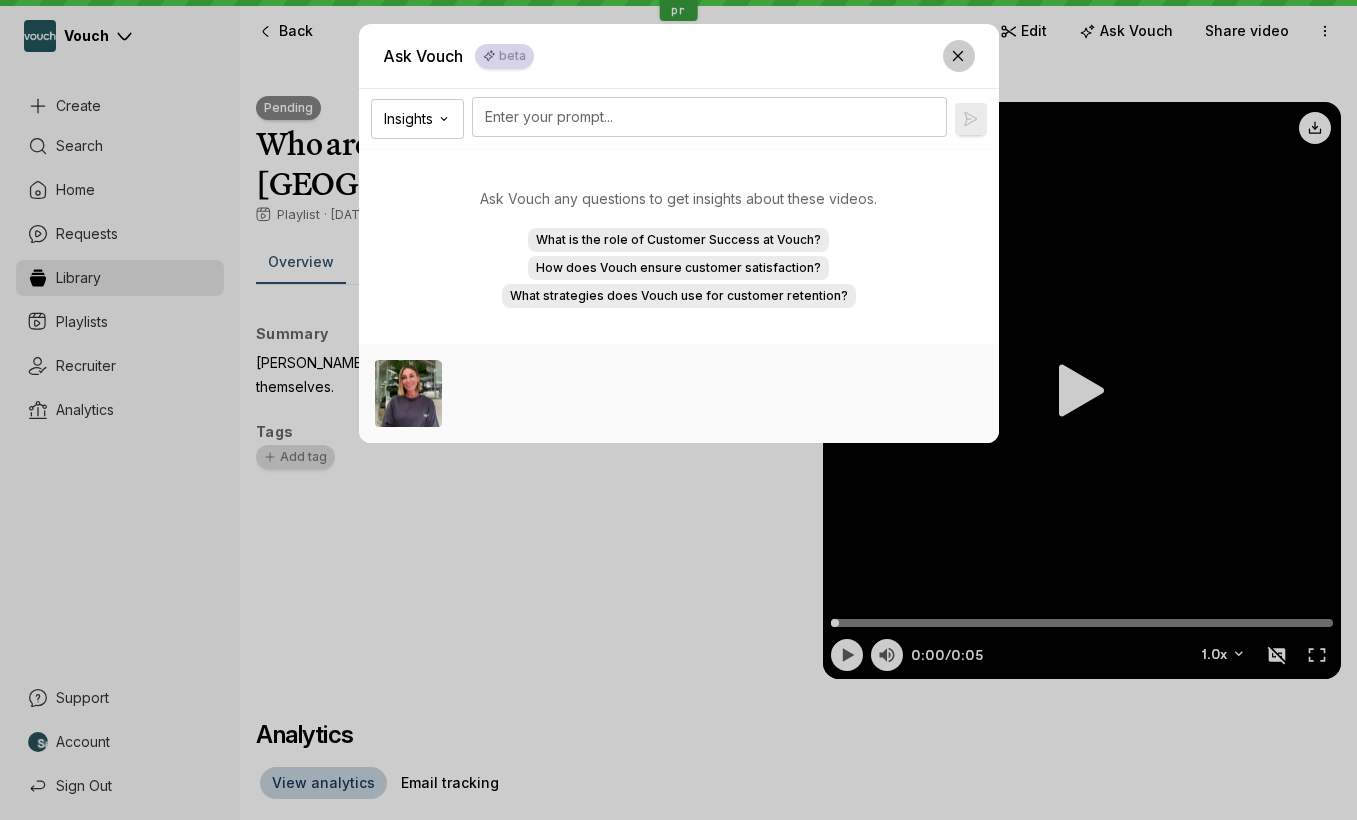 click 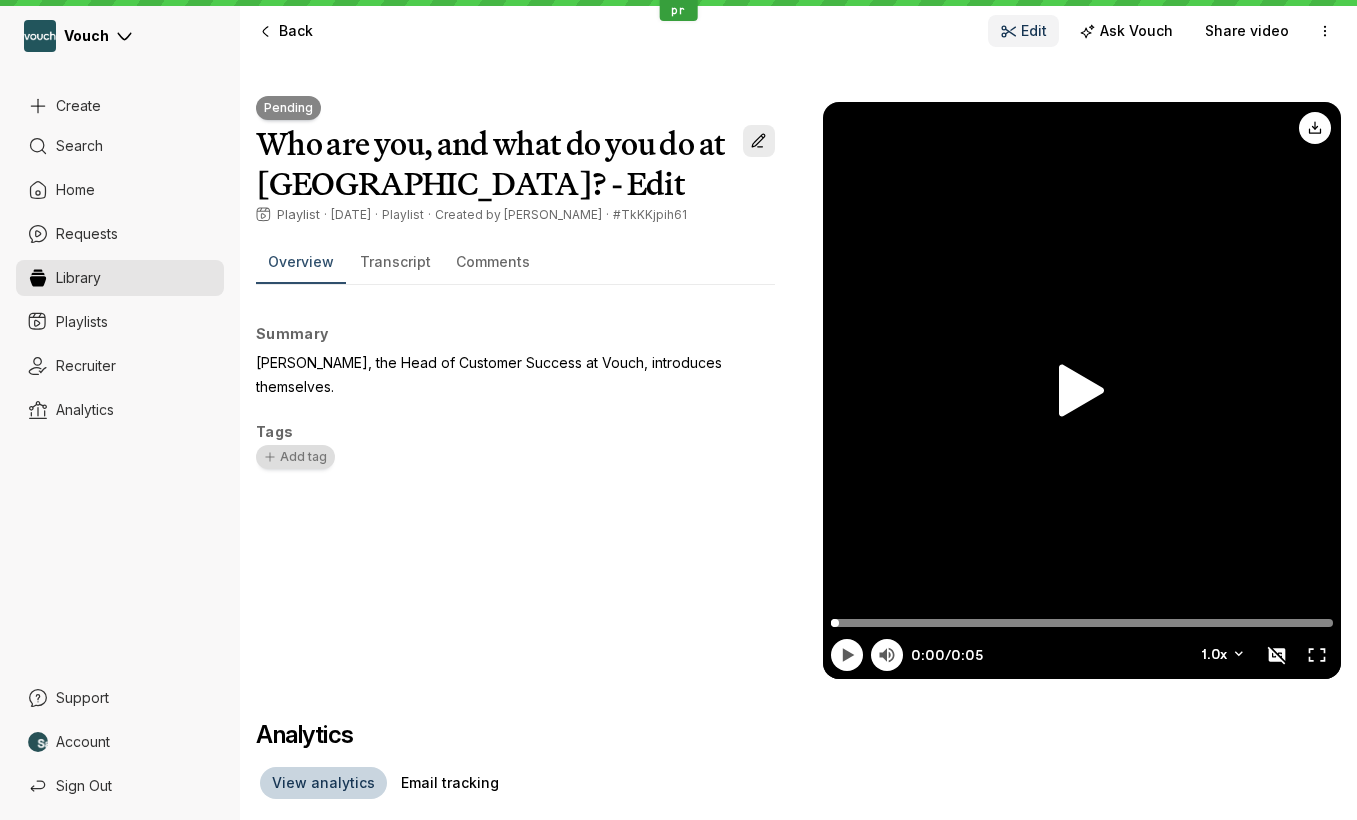 click on "Edit" at bounding box center (1034, 31) 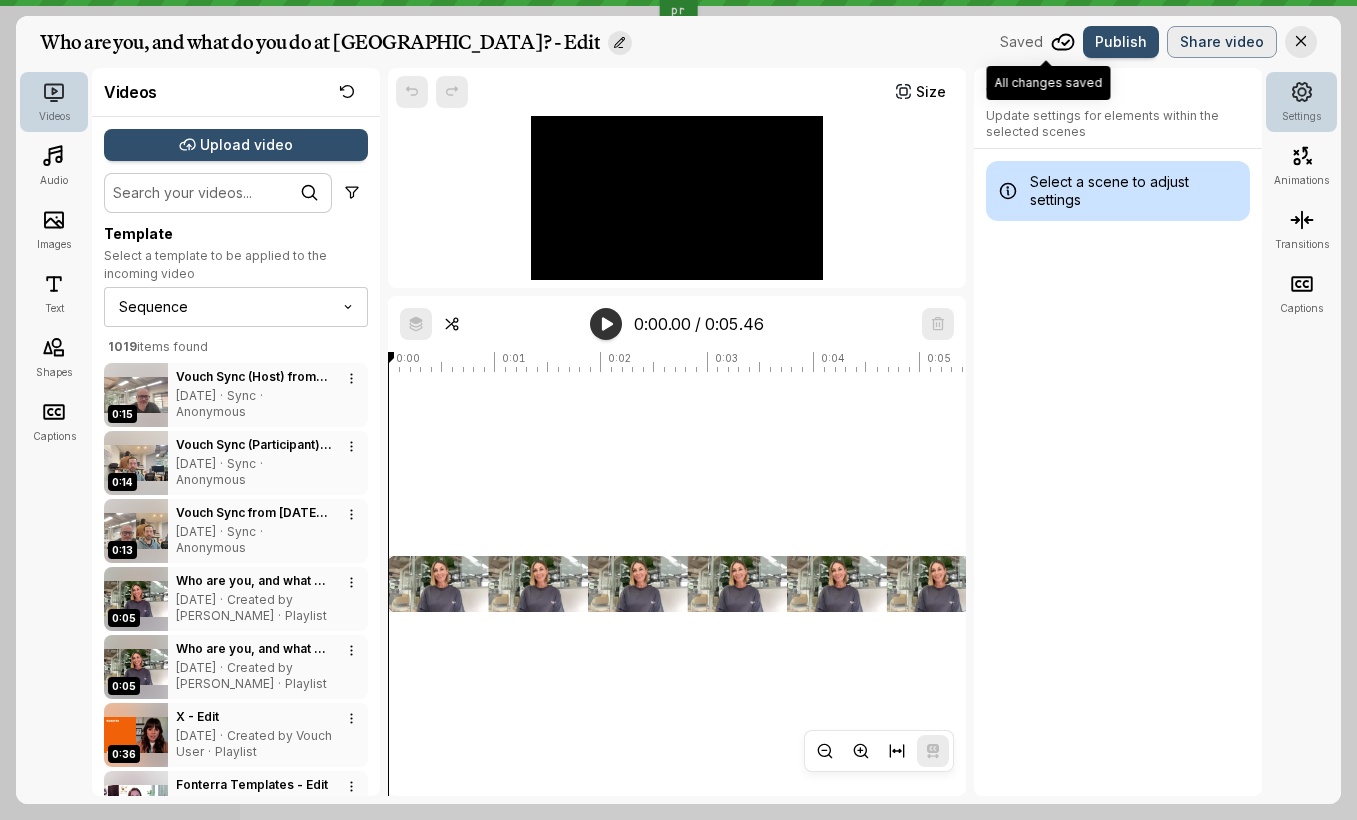 type on "Sequence" 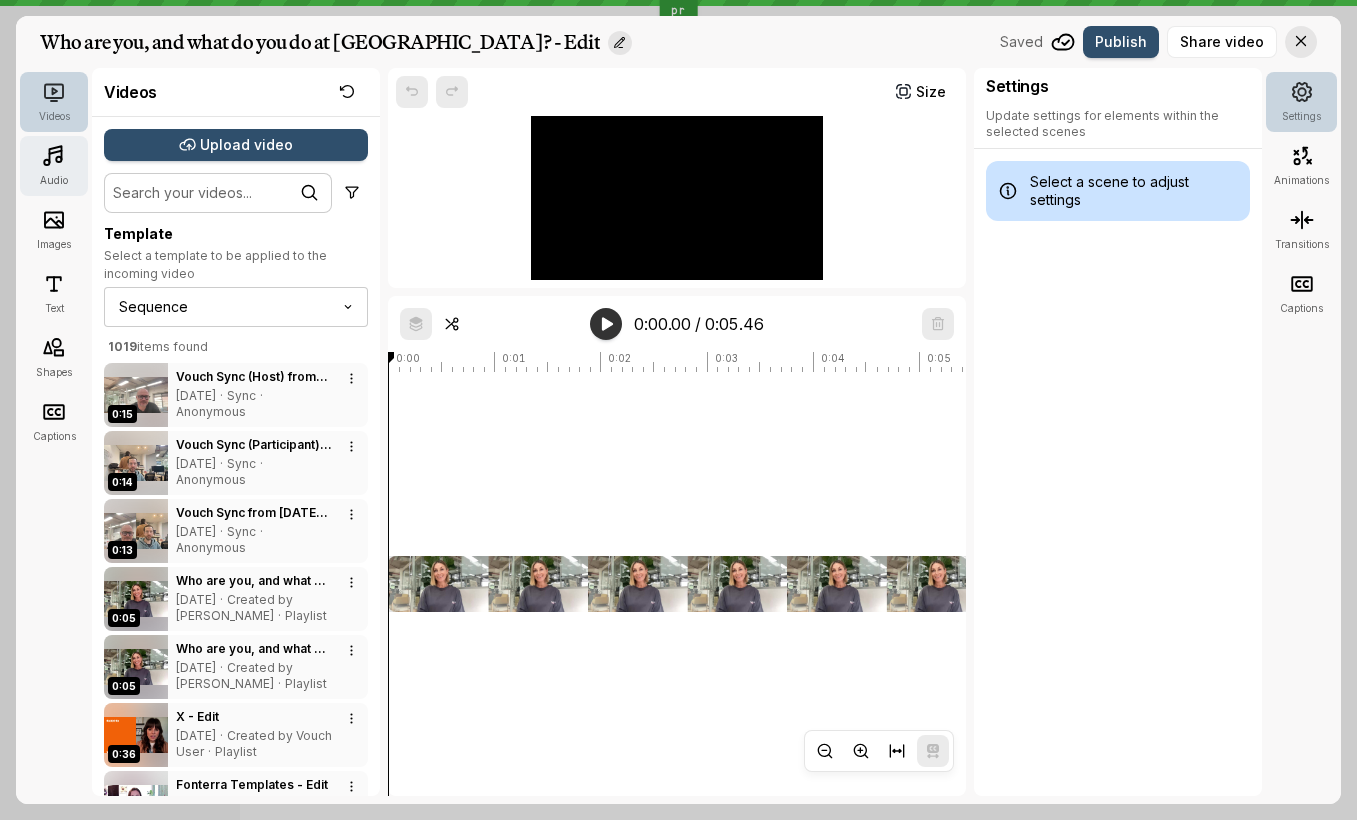 click on "Audio" at bounding box center (54, 166) 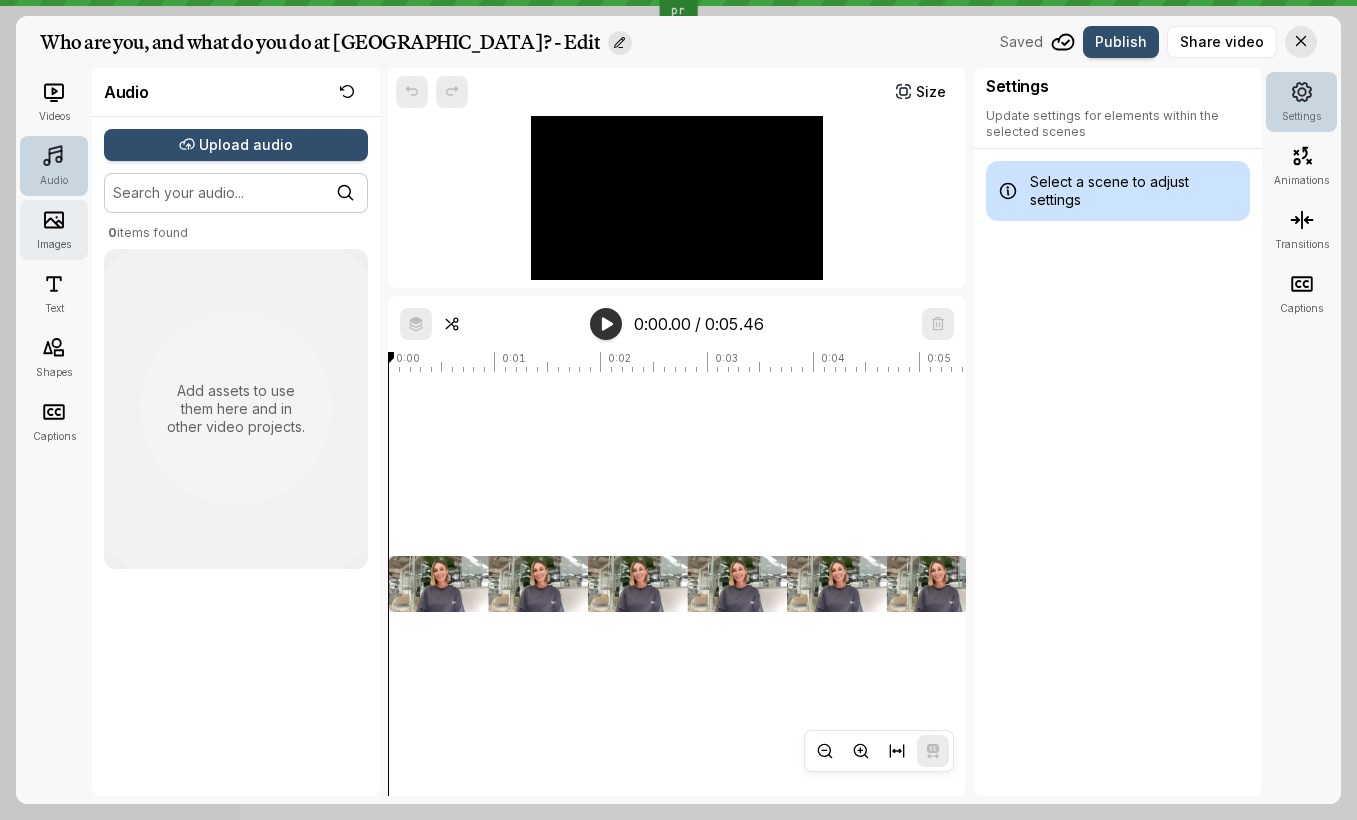 click on "Images" at bounding box center [54, 230] 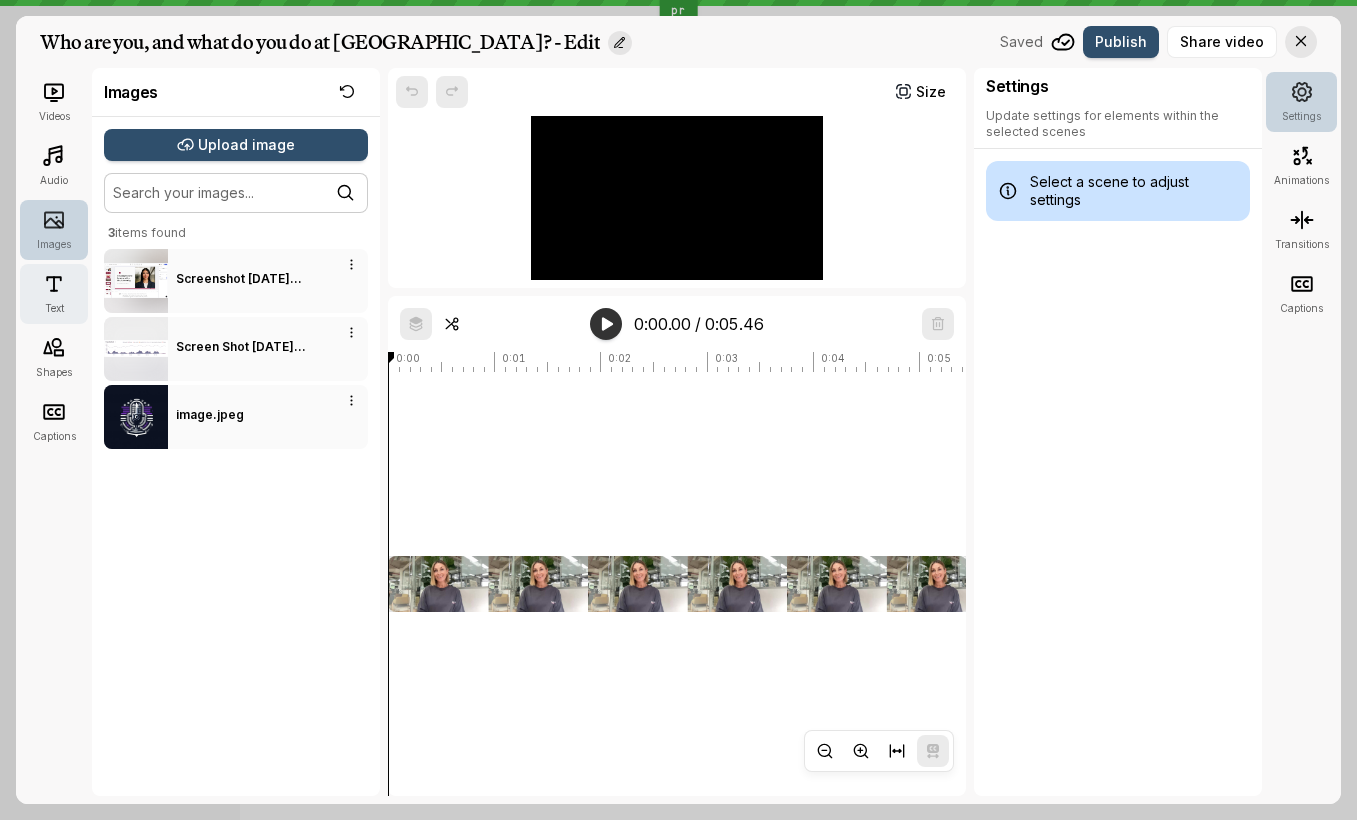 click on "Text" at bounding box center [54, 294] 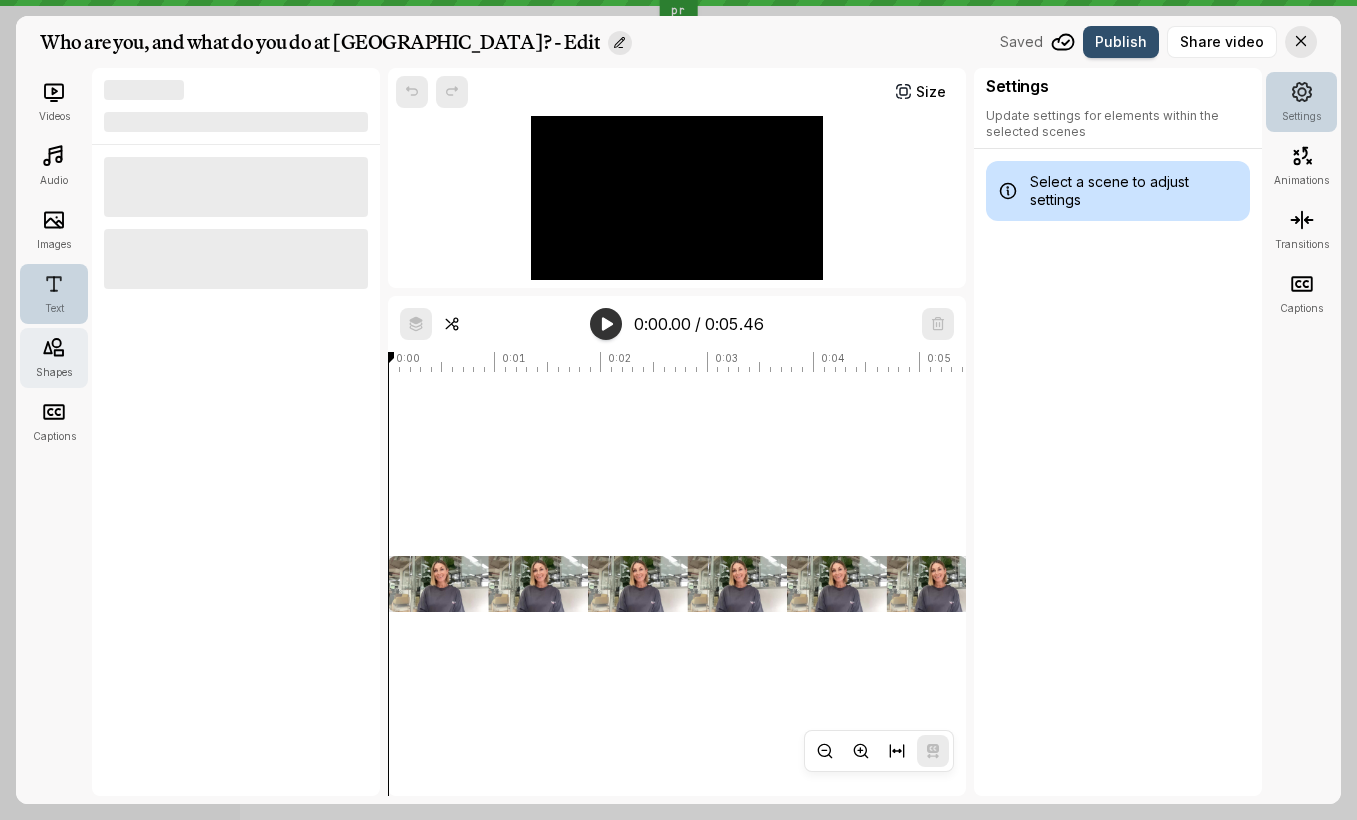 click on "Shapes" at bounding box center (54, 358) 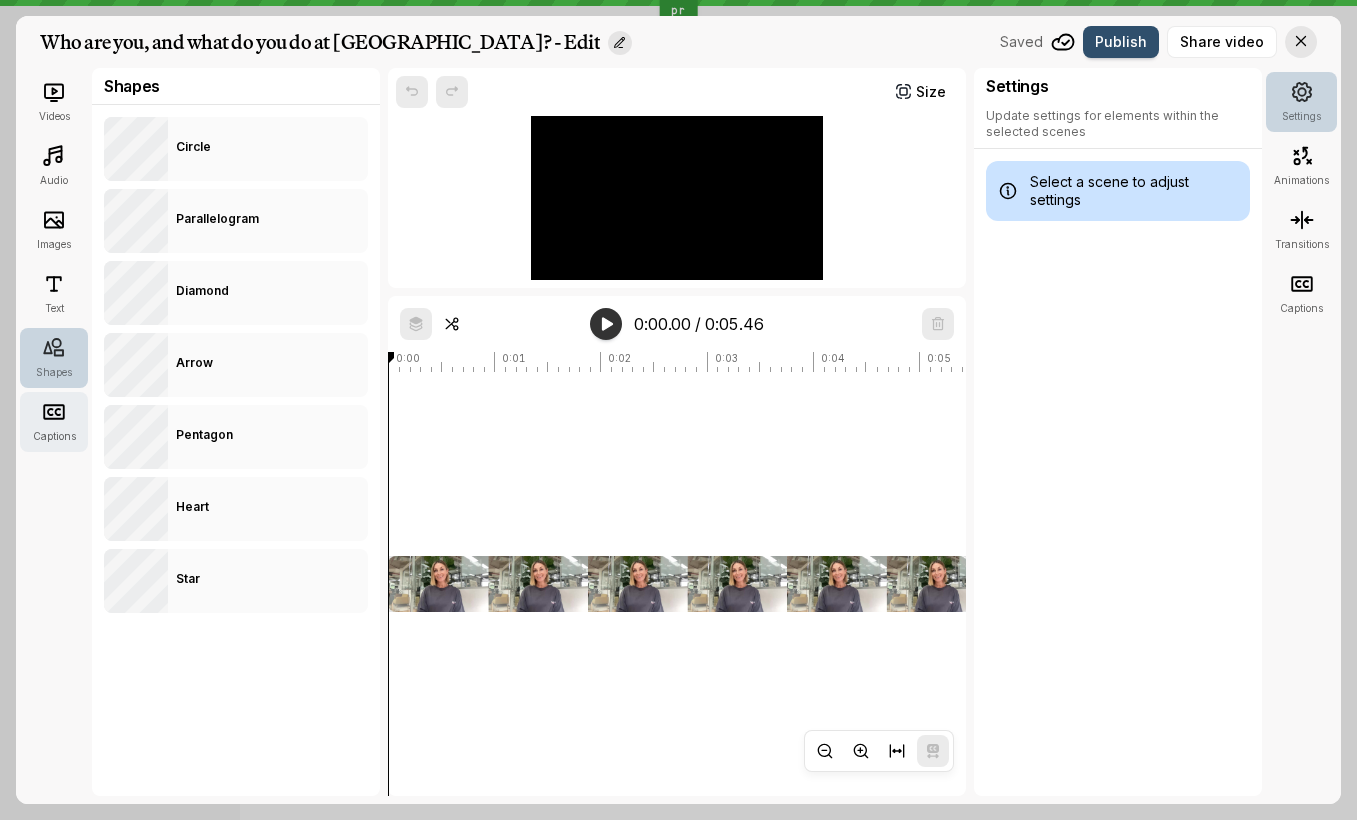 click 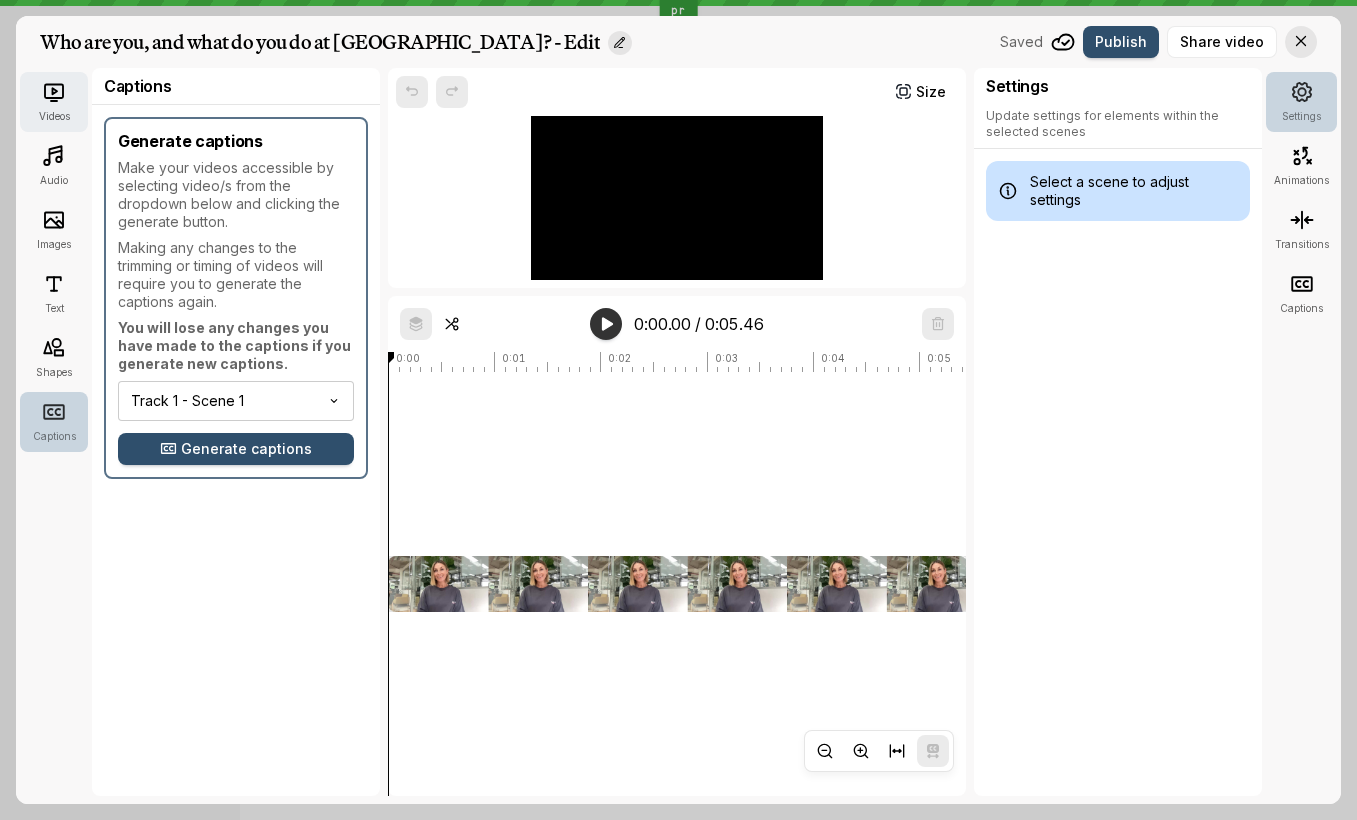 click on "Videos" at bounding box center [54, 102] 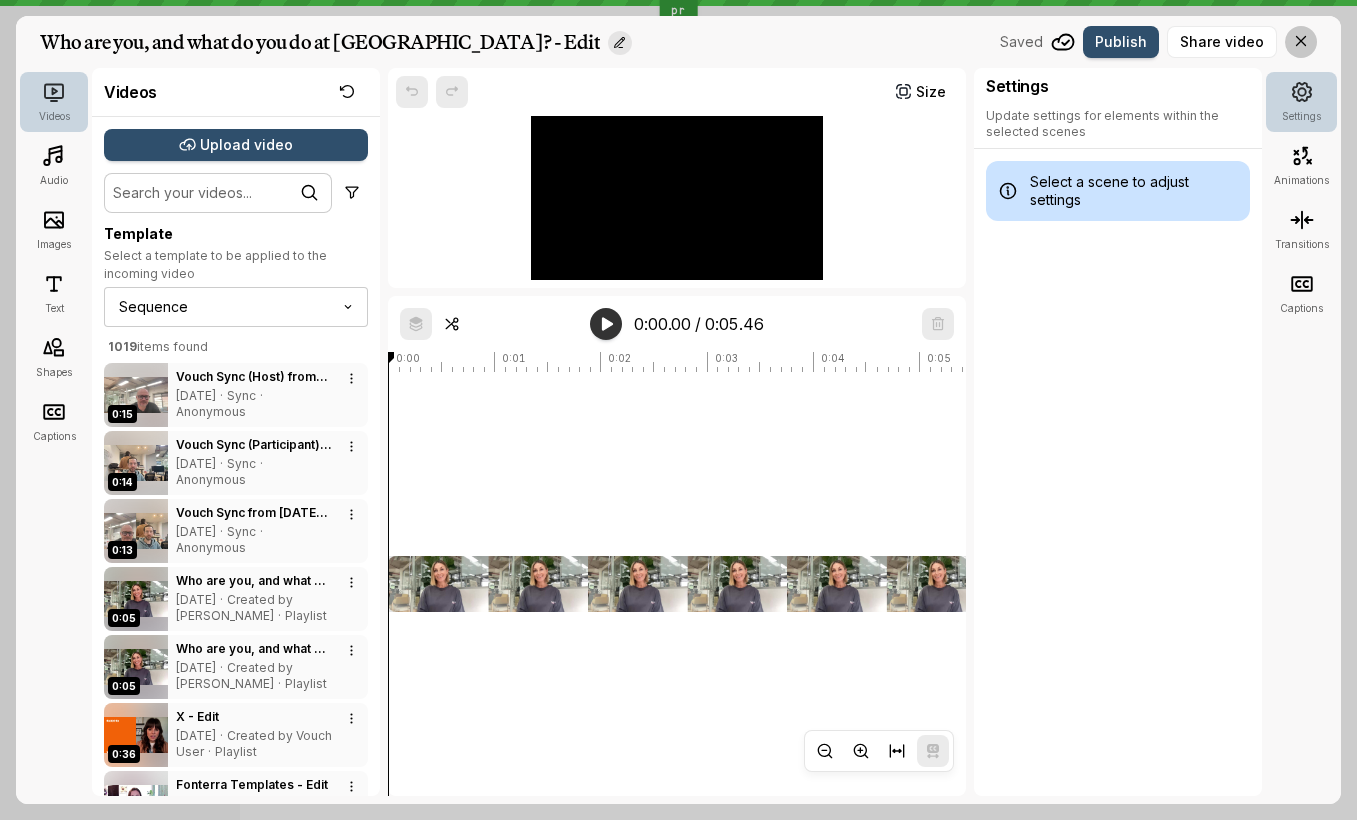 click 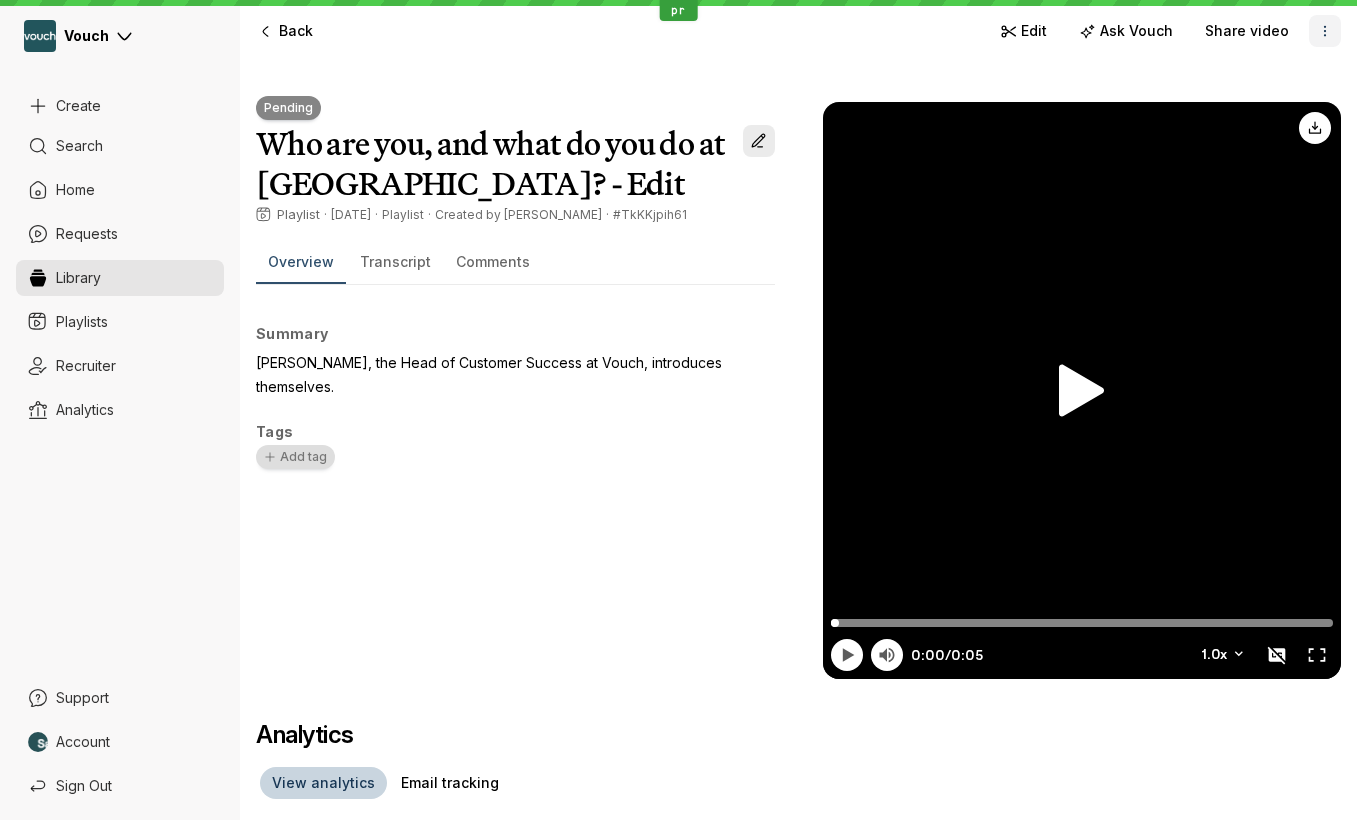 click at bounding box center (1325, 31) 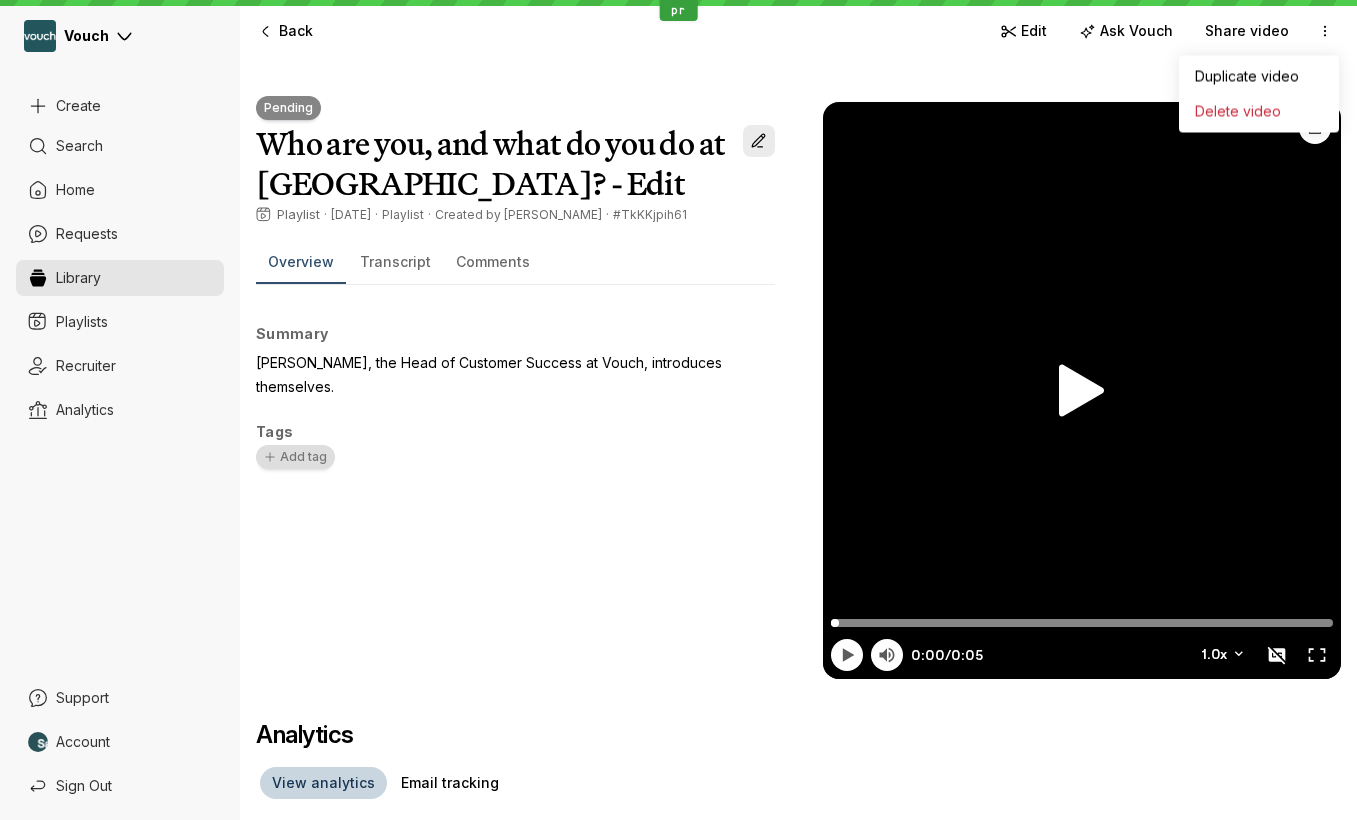 click on "Pending Who are you, and what do you do at [GEOGRAPHIC_DATA]? - Edit Playlist · [DATE] · Playlist · Created by [PERSON_NAME] · #TkKKjpih61 Overview Transcript Comments Summary [PERSON_NAME], the Head of Customer Success at Vouch, introduces themselves. Tags Add tag Analytics View analytics Email tracking No one has viewed your response yet. Share this response to see engagement analytics." at bounding box center (798, 508) 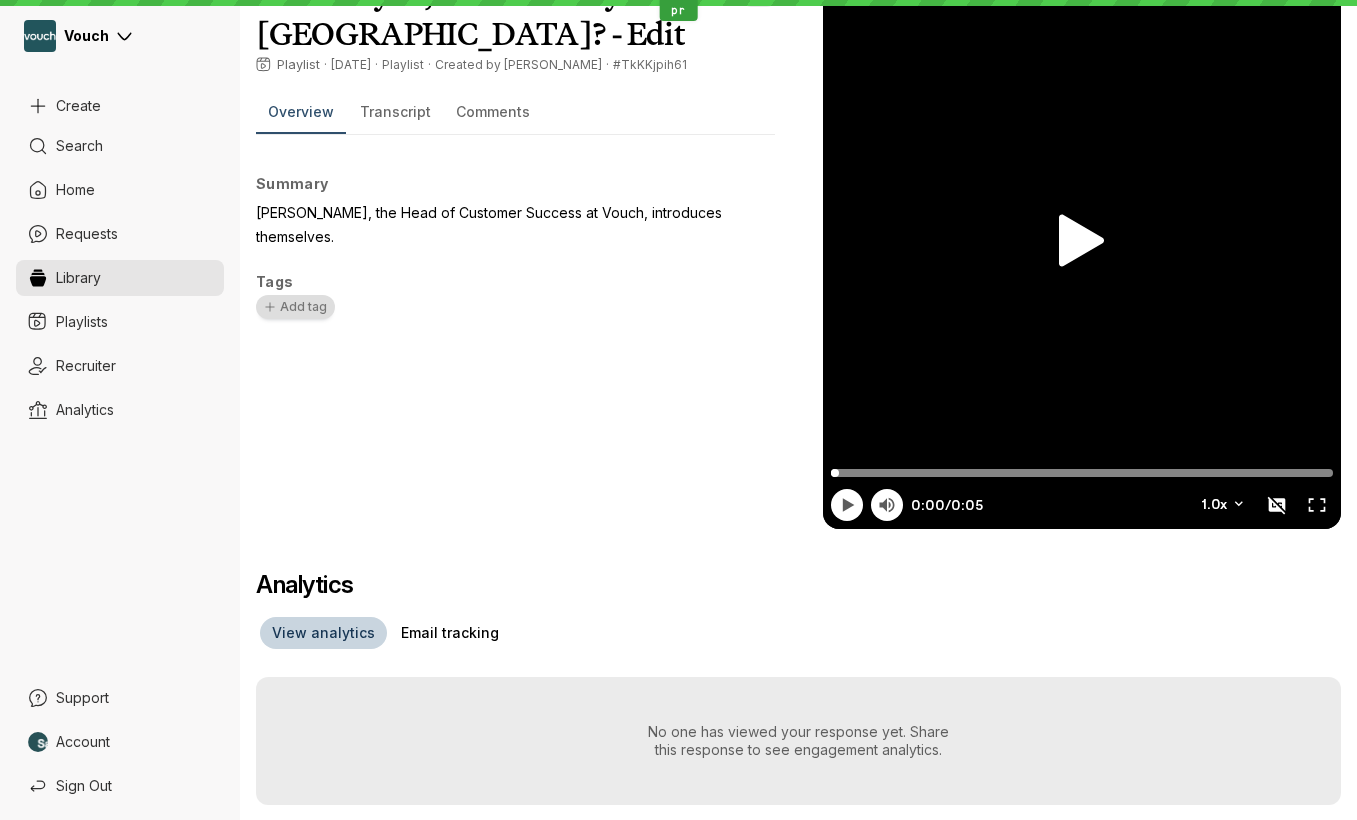 scroll, scrollTop: 0, scrollLeft: 0, axis: both 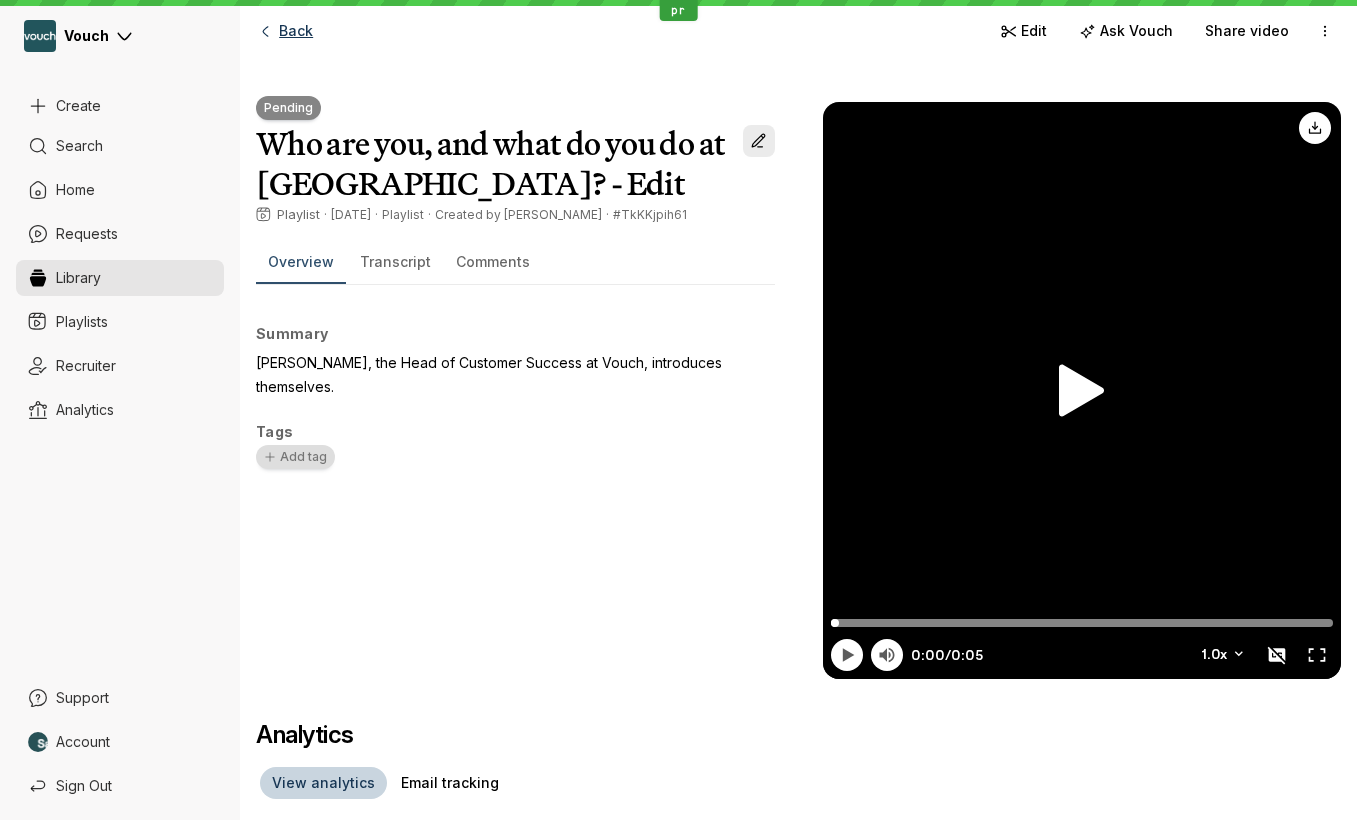 click on "Back" at bounding box center [290, 31] 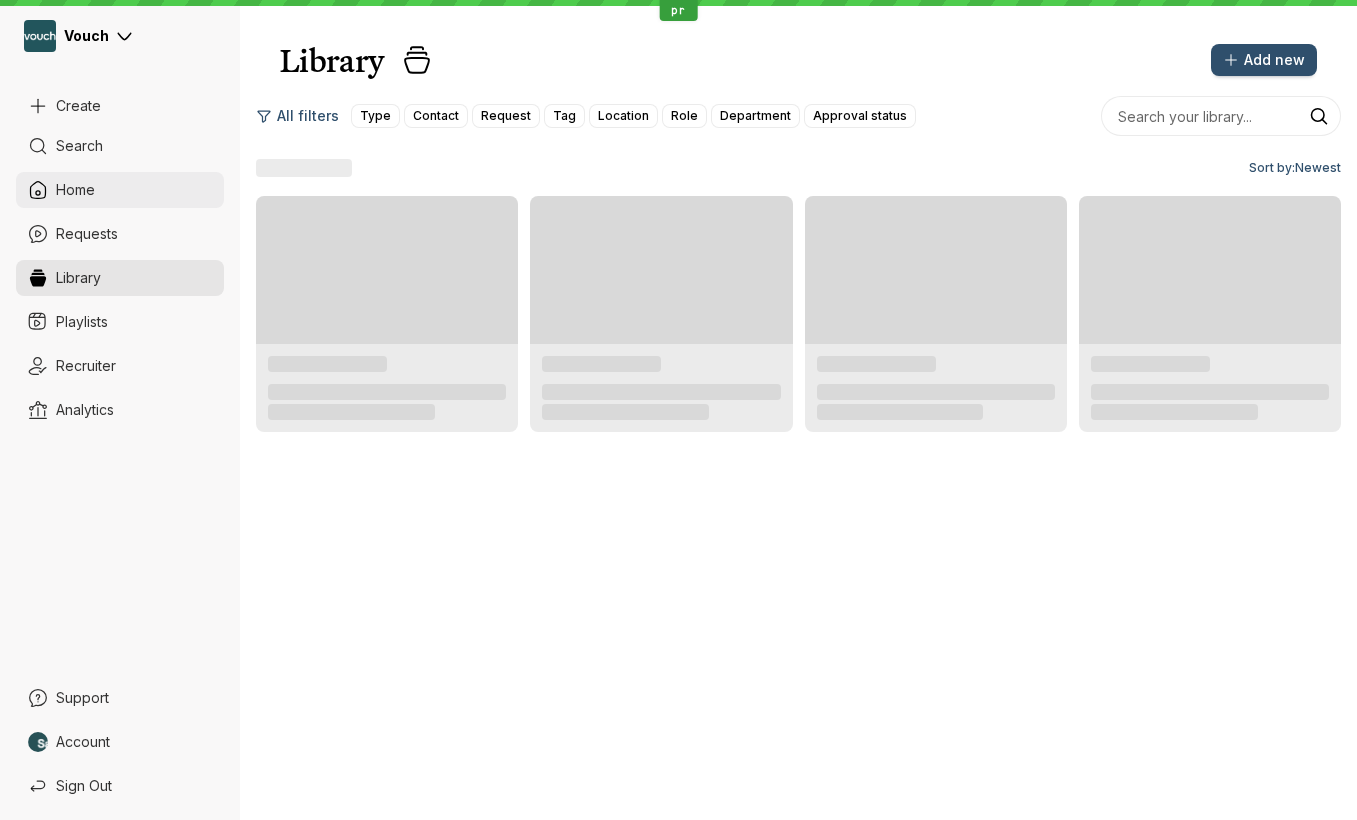 click on "Home" at bounding box center (134, 190) 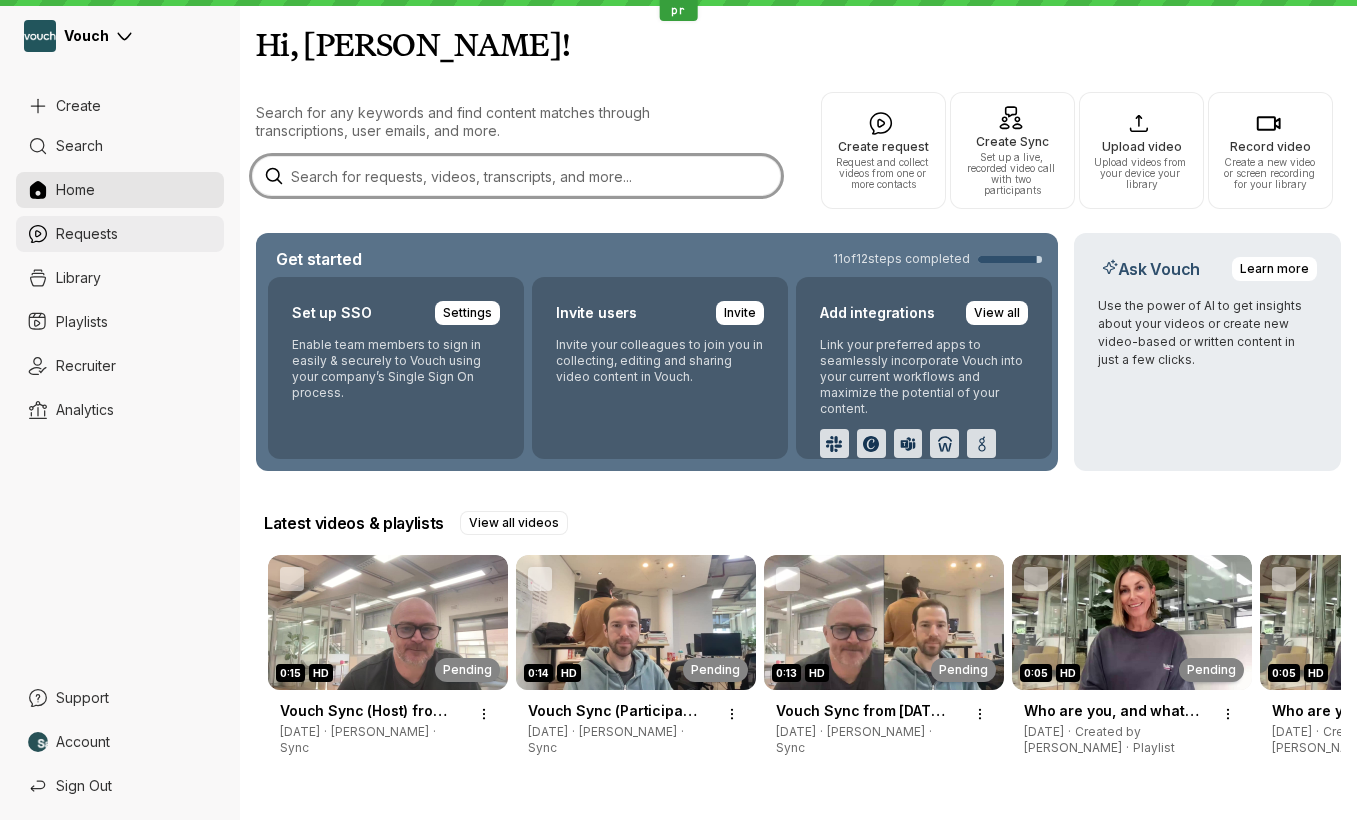 click on "Requests" at bounding box center (134, 234) 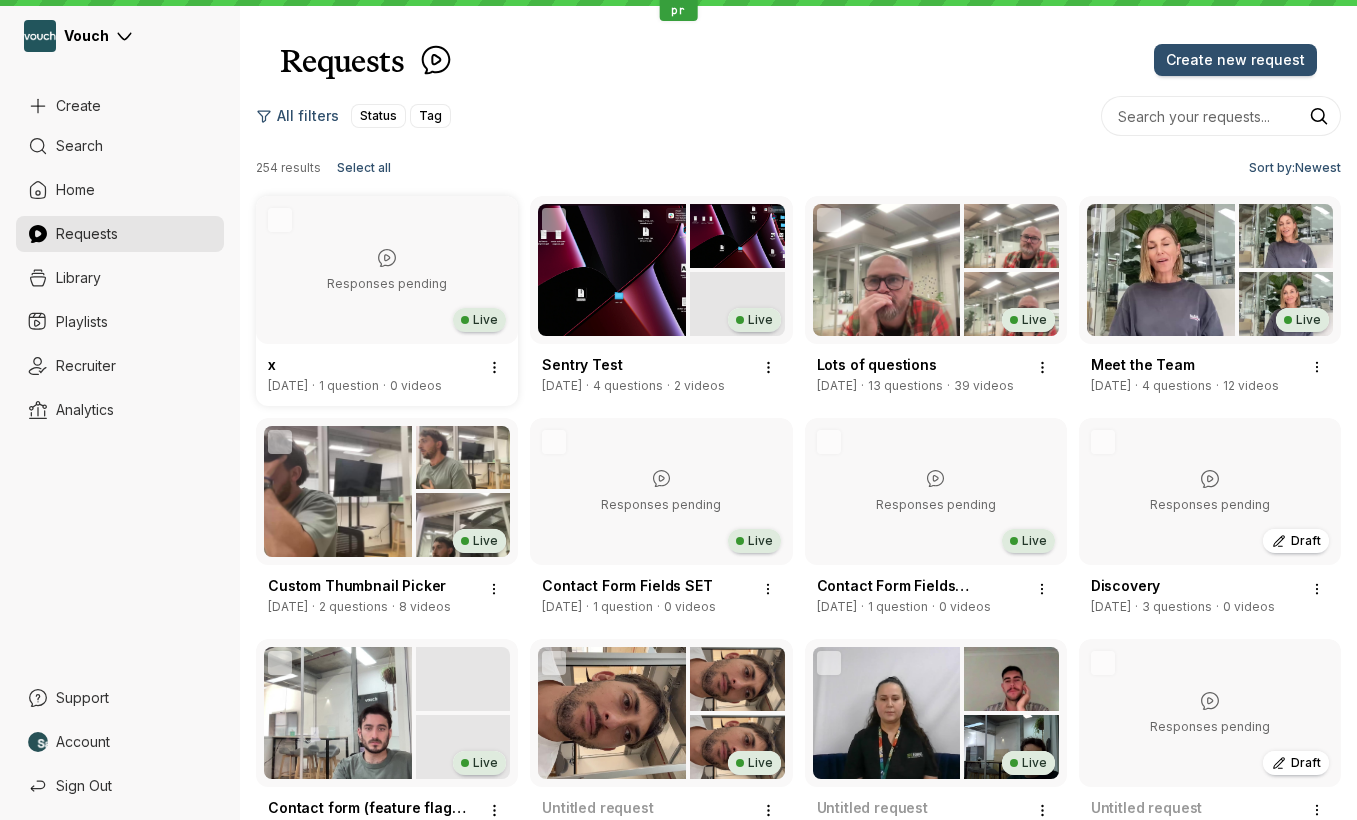 click on "Responses pending" at bounding box center [387, 284] 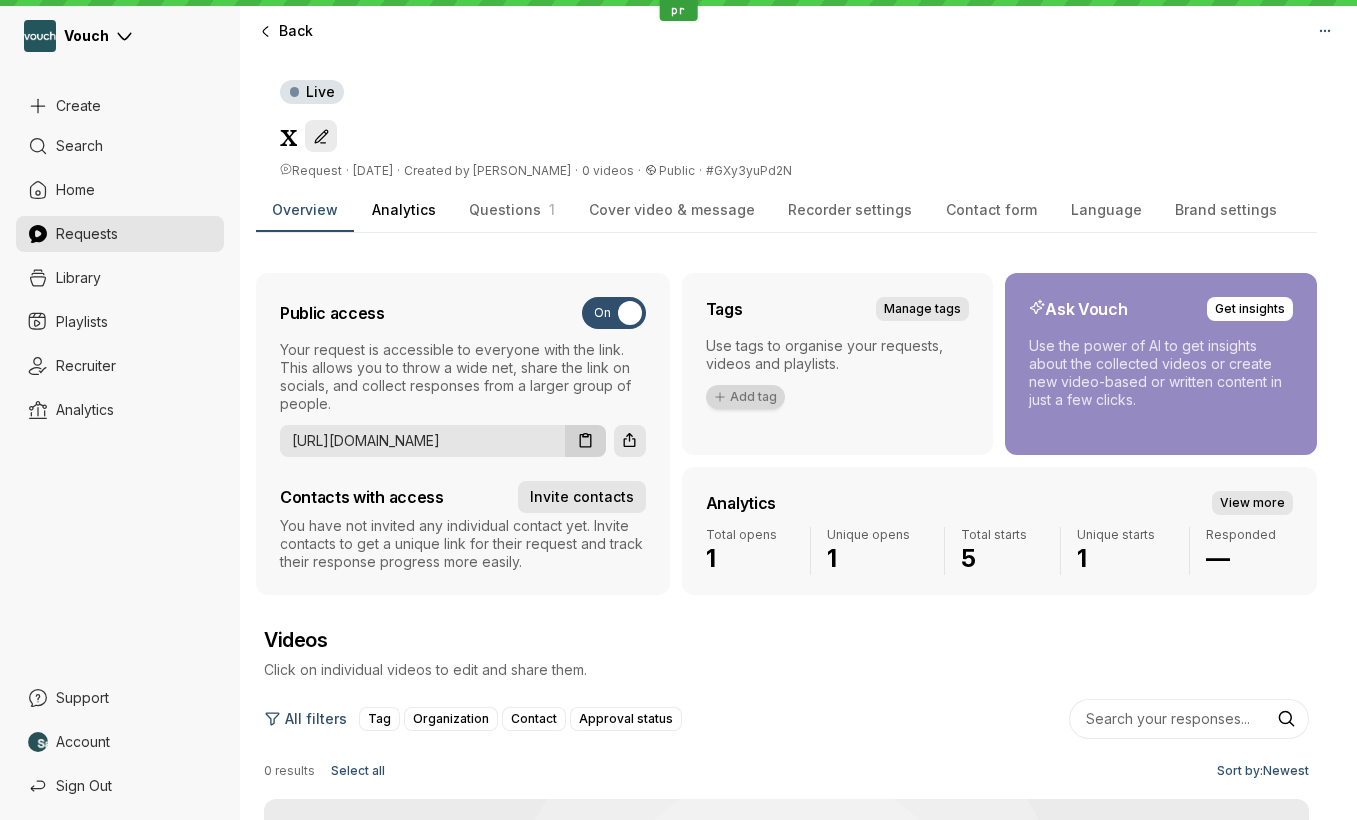 click on "Analytics" at bounding box center (404, 210) 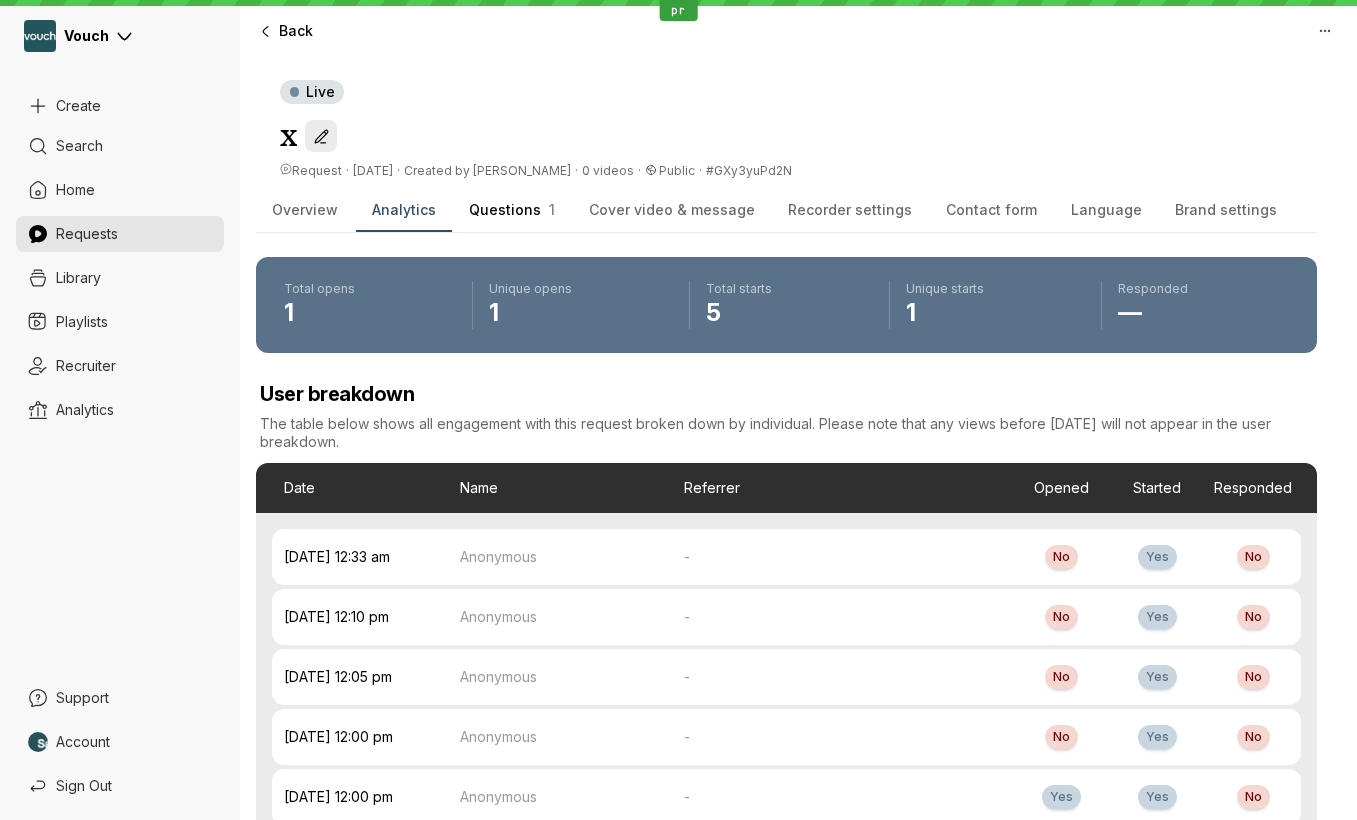 click on "Questions" at bounding box center [505, 209] 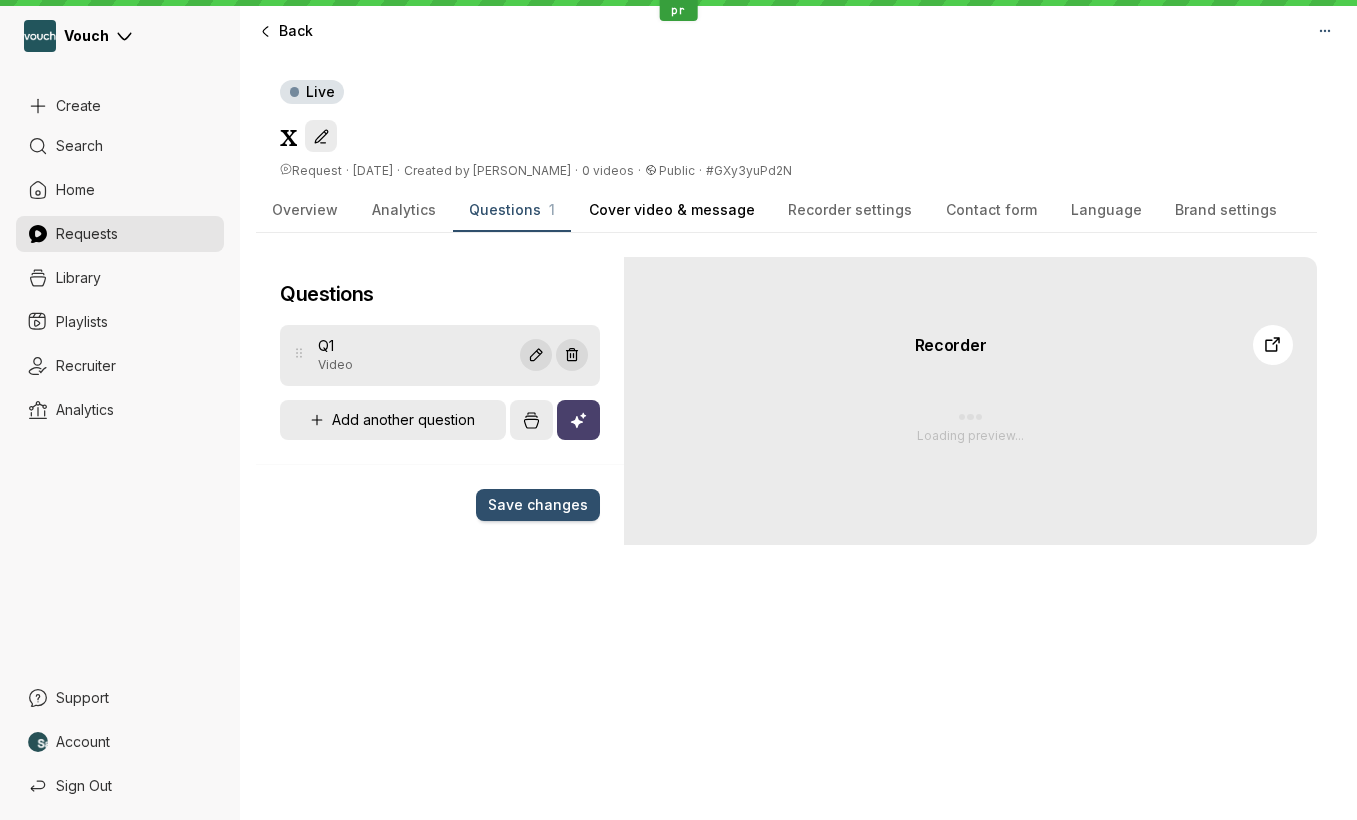 click on "Cover video & message" at bounding box center [672, 210] 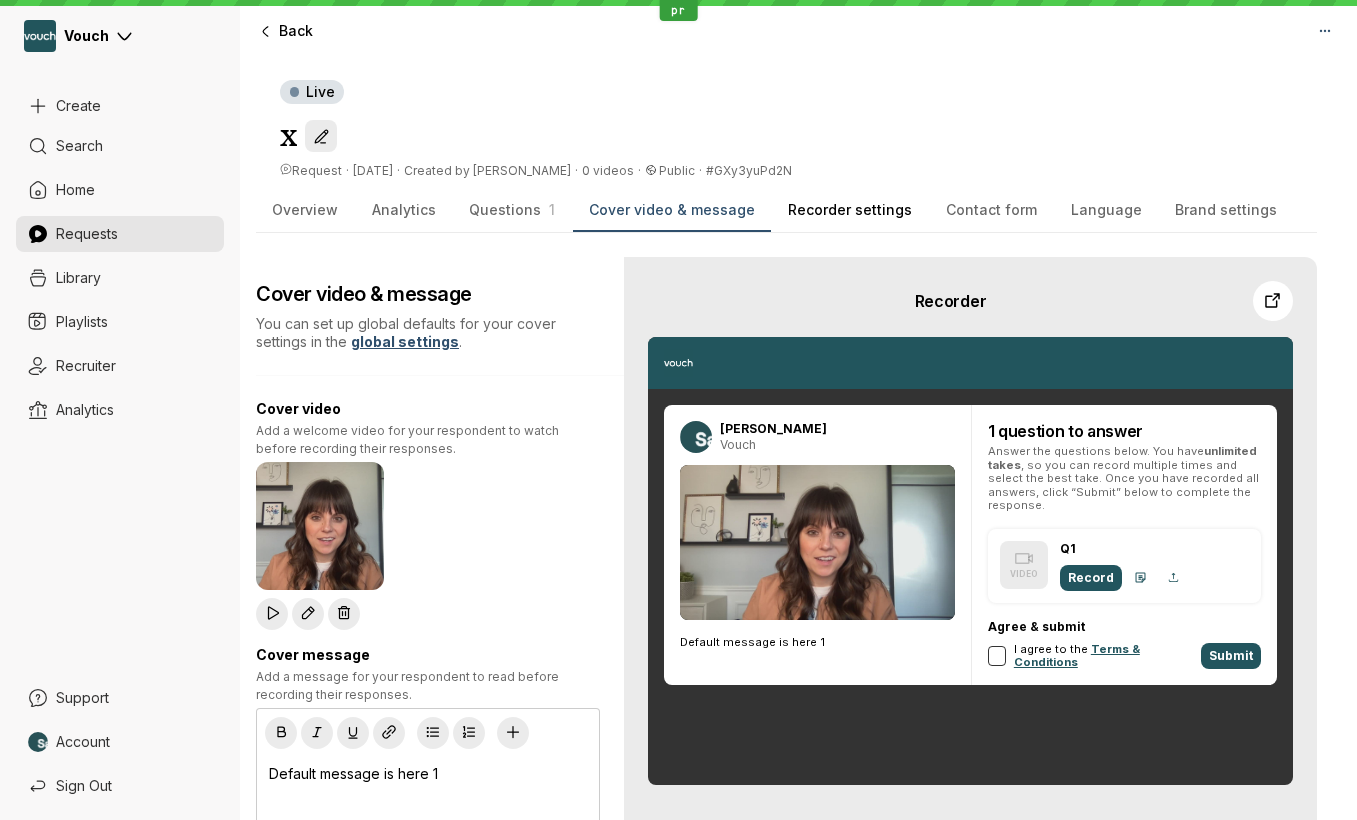 click on "Recorder settings" at bounding box center [850, 210] 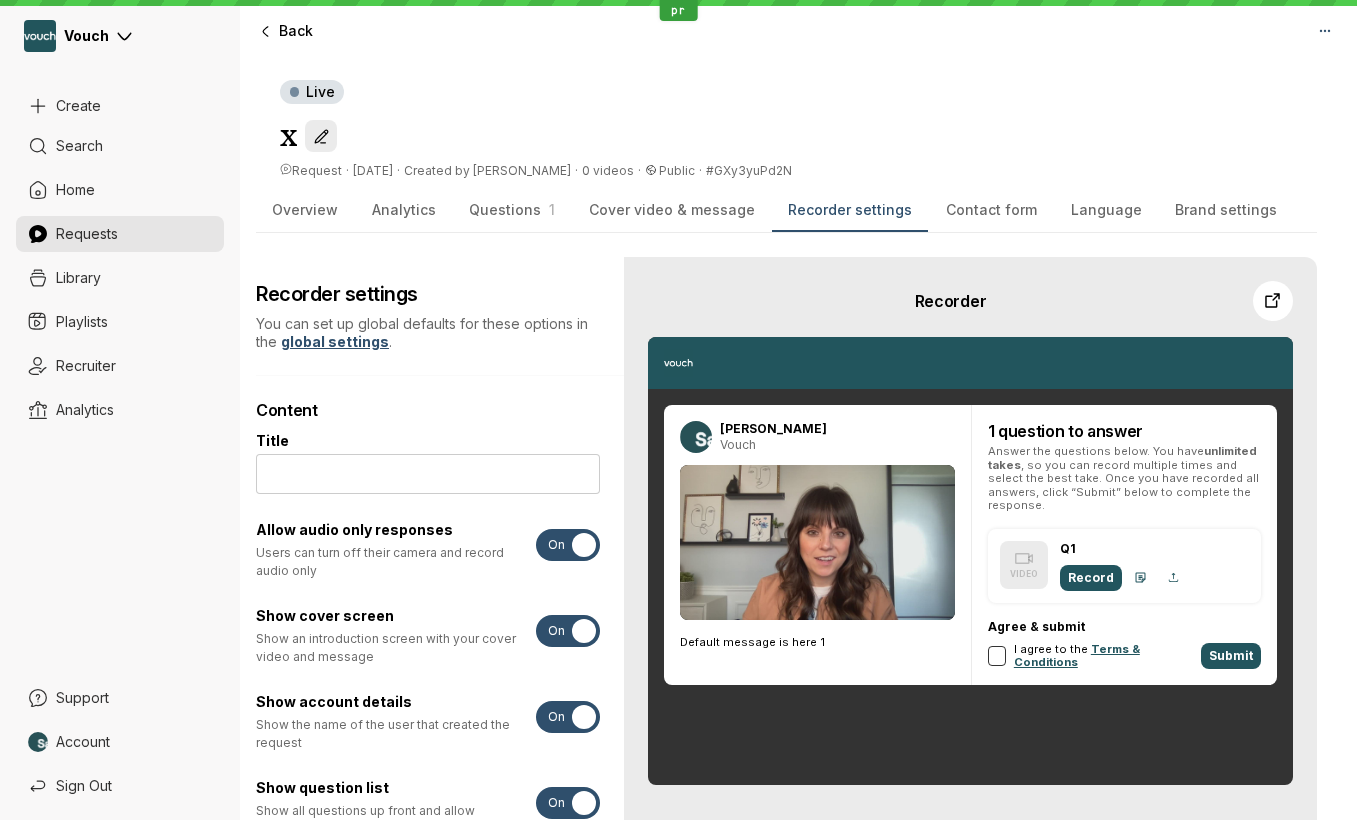 scroll, scrollTop: 0, scrollLeft: 13, axis: horizontal 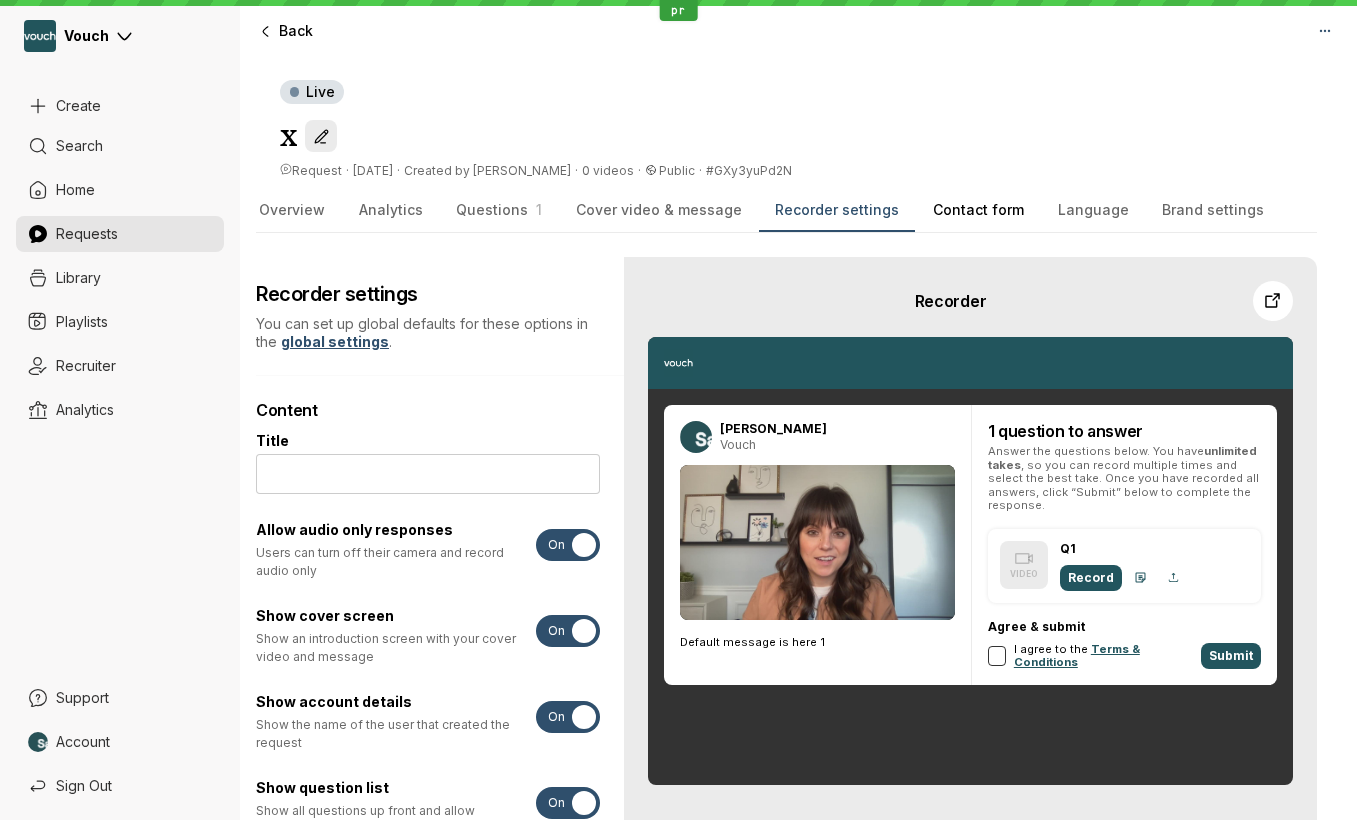 click on "Contact form" at bounding box center (978, 210) 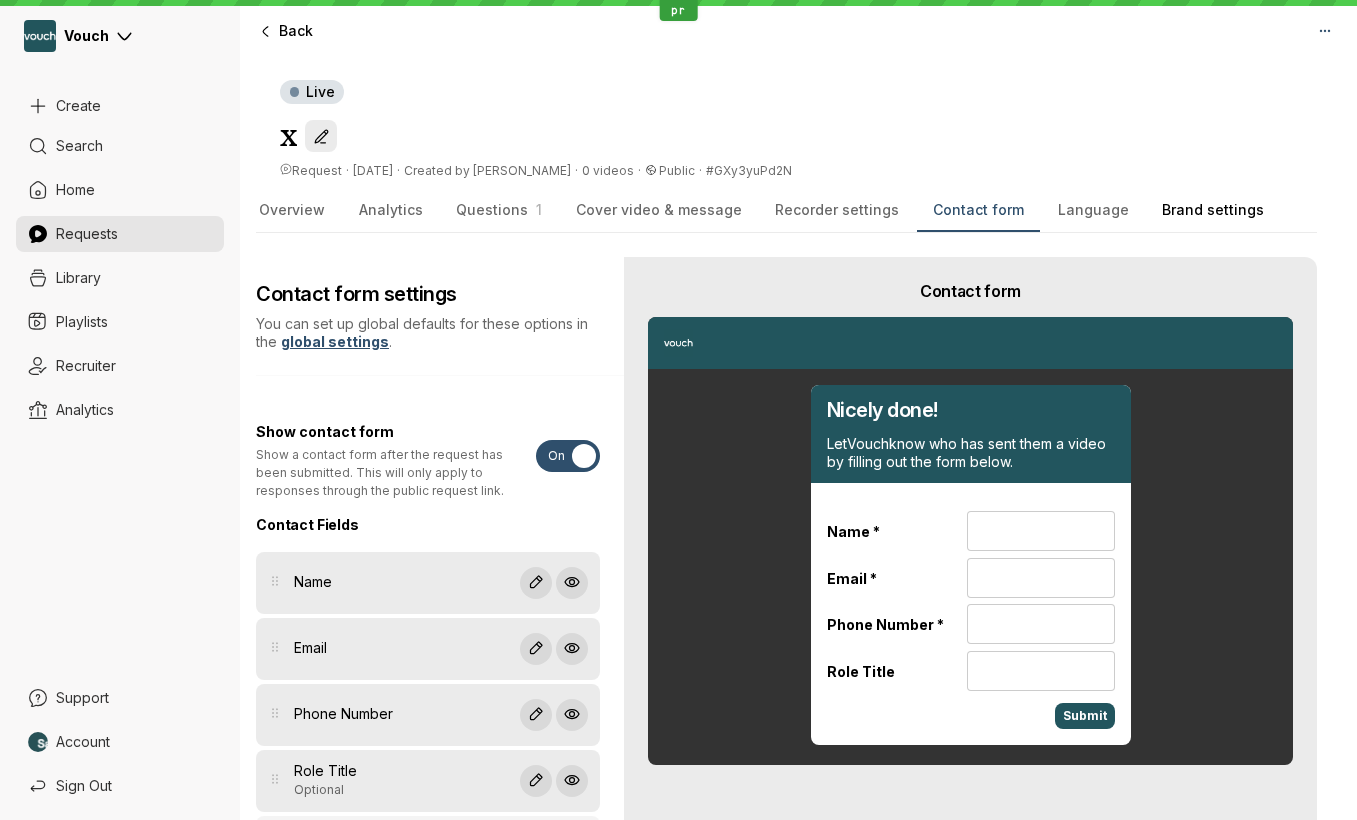 click on "Brand settings" at bounding box center [1213, 211] 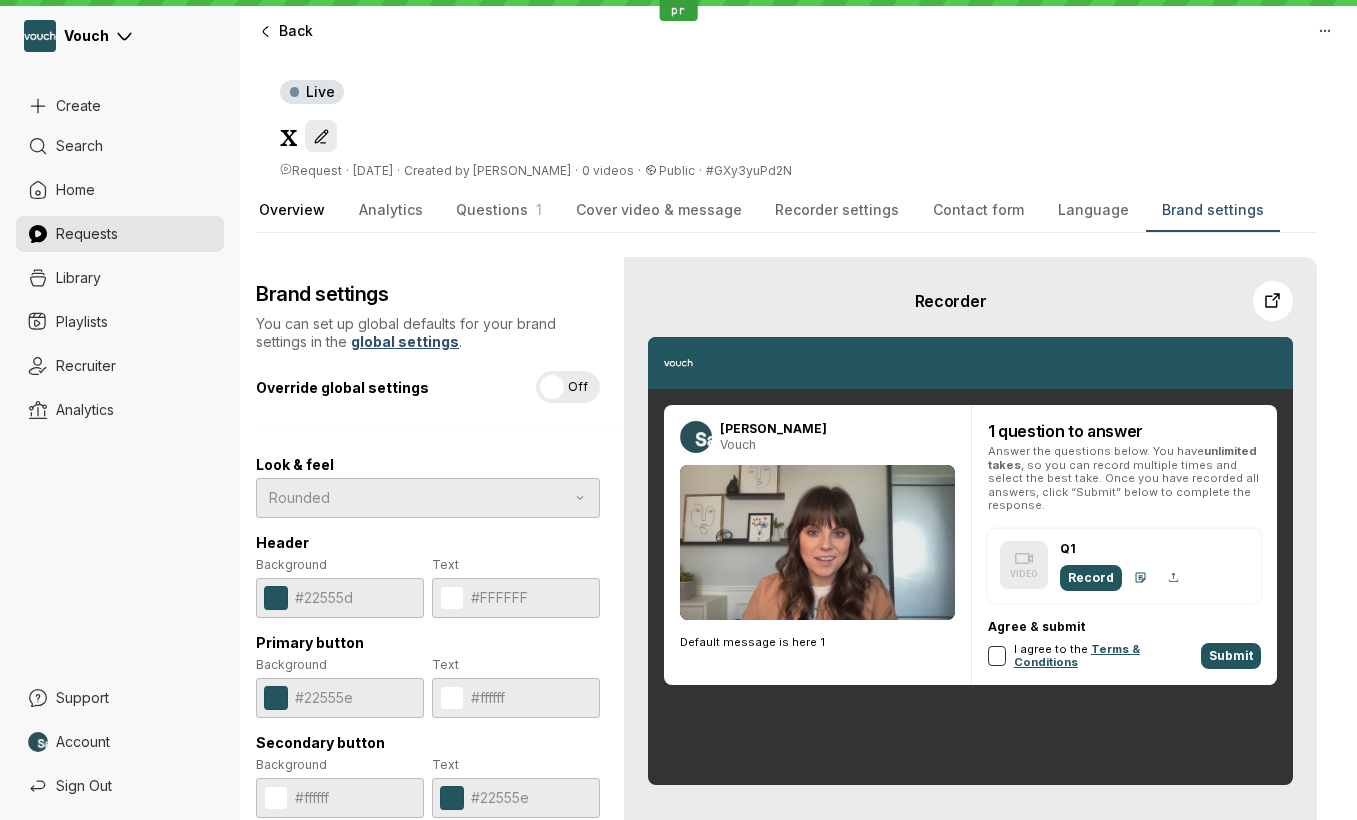 click on "Overview" at bounding box center (292, 211) 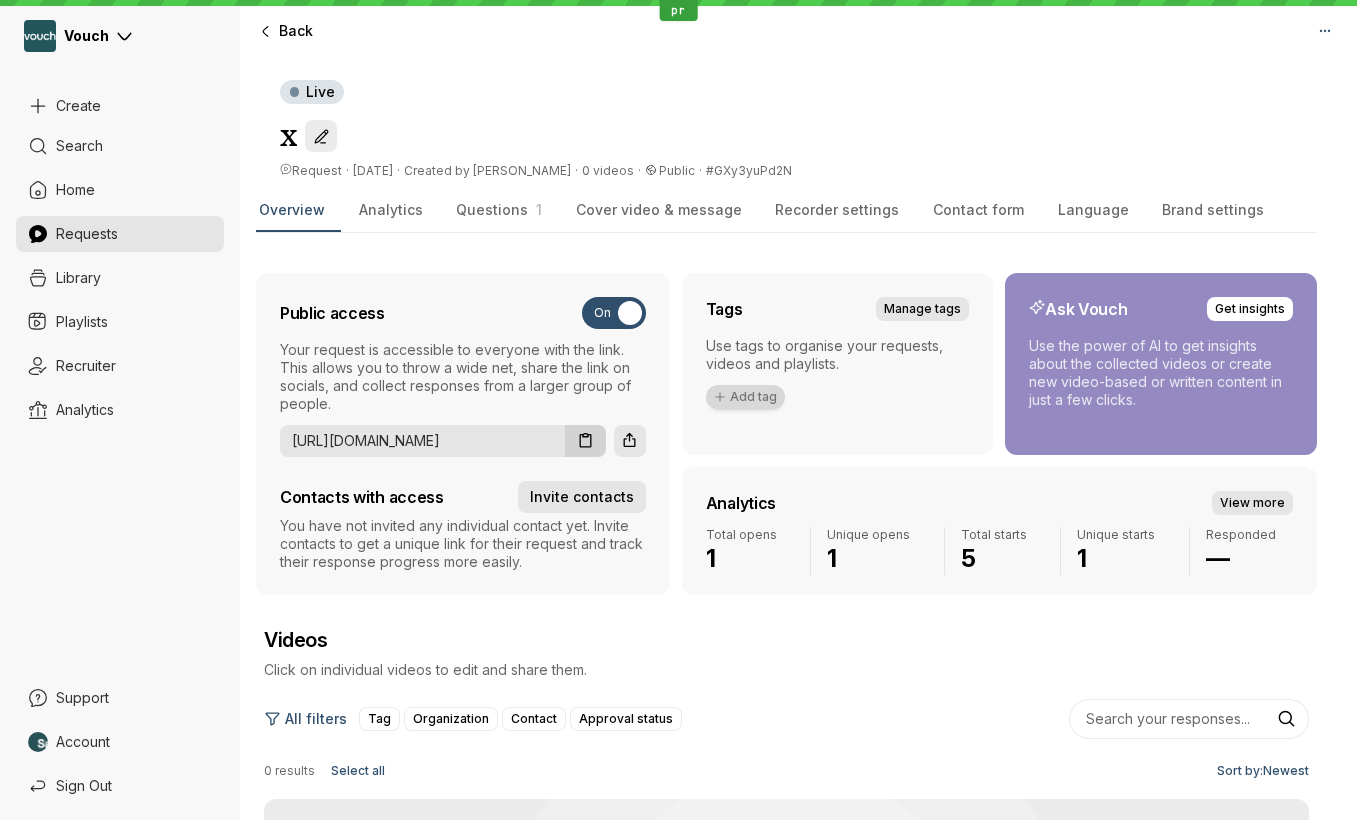 scroll, scrollTop: 0, scrollLeft: 0, axis: both 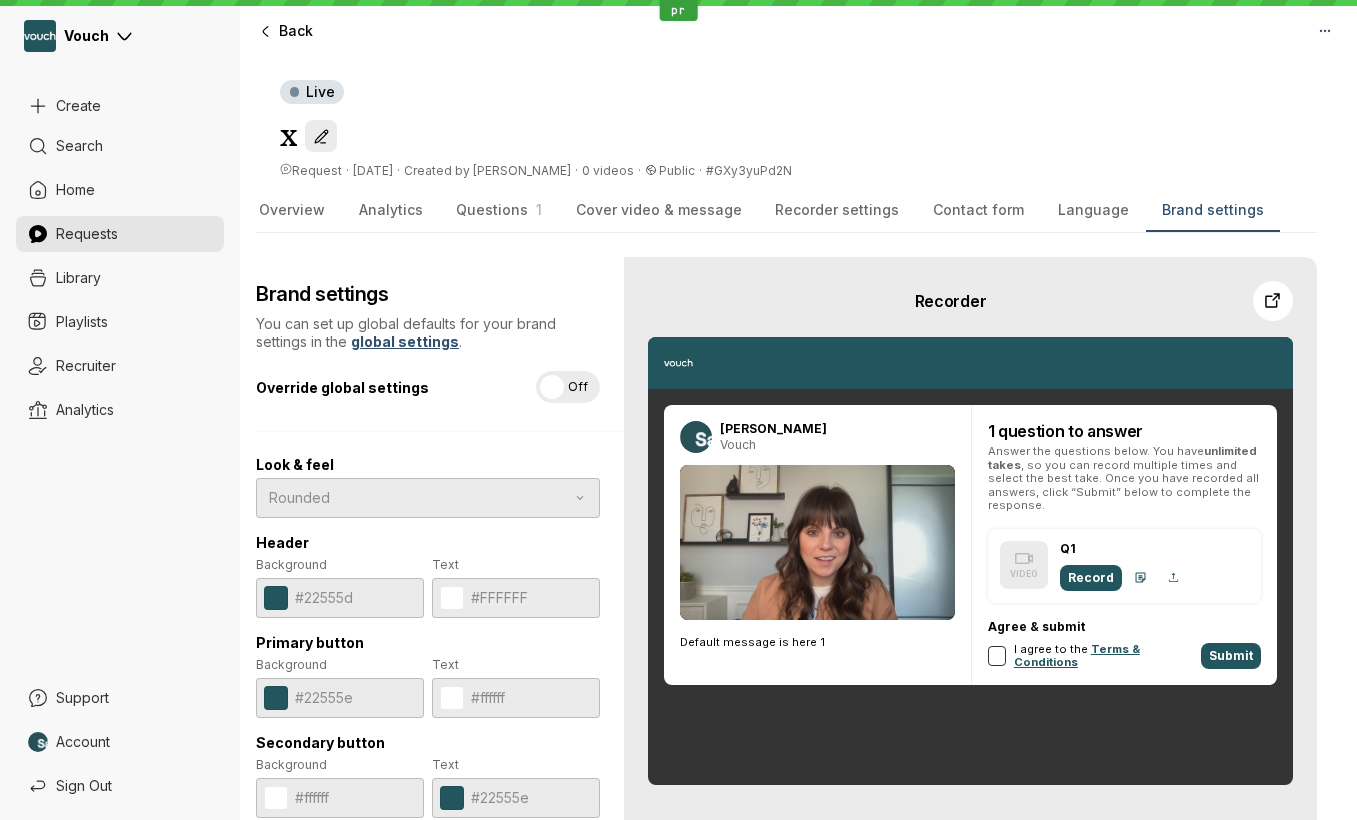 click on "Live x  Request · [DATE] · Created by [PERSON_NAME] · 0 videos · Public · #GXy3yuPd2N" at bounding box center [798, 130] 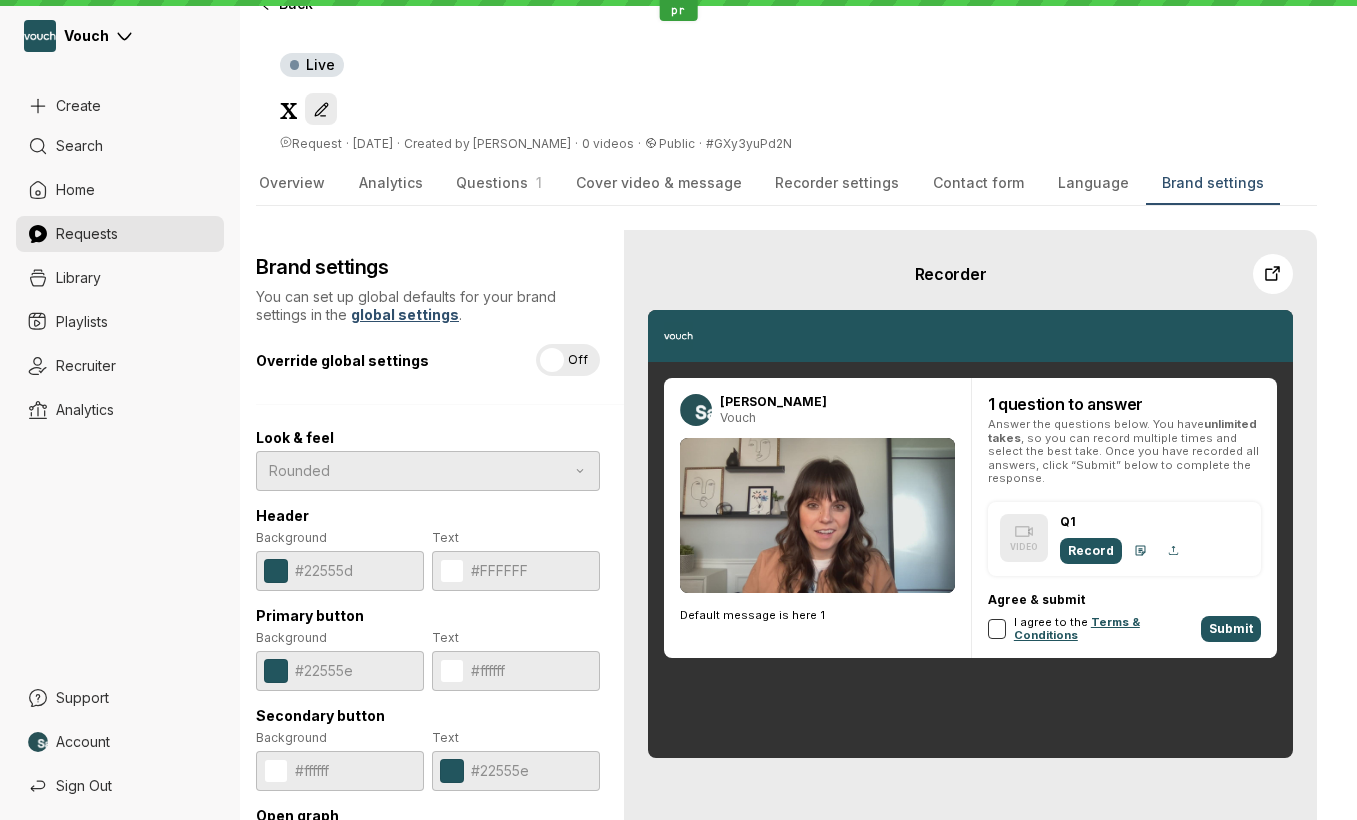 scroll, scrollTop: 0, scrollLeft: 0, axis: both 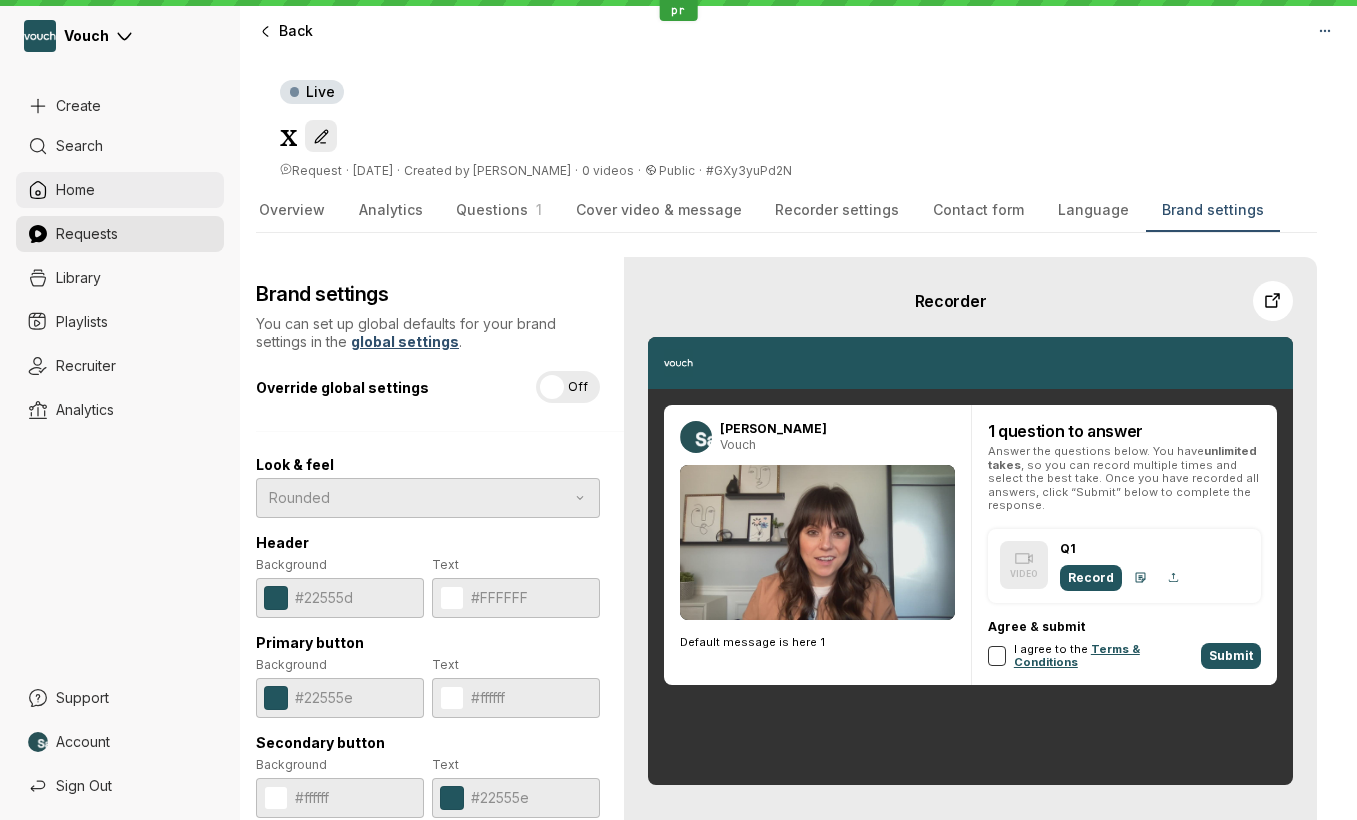 click on "Search Home Requests Library Playlists Recruiter Analytics" at bounding box center (120, 404) 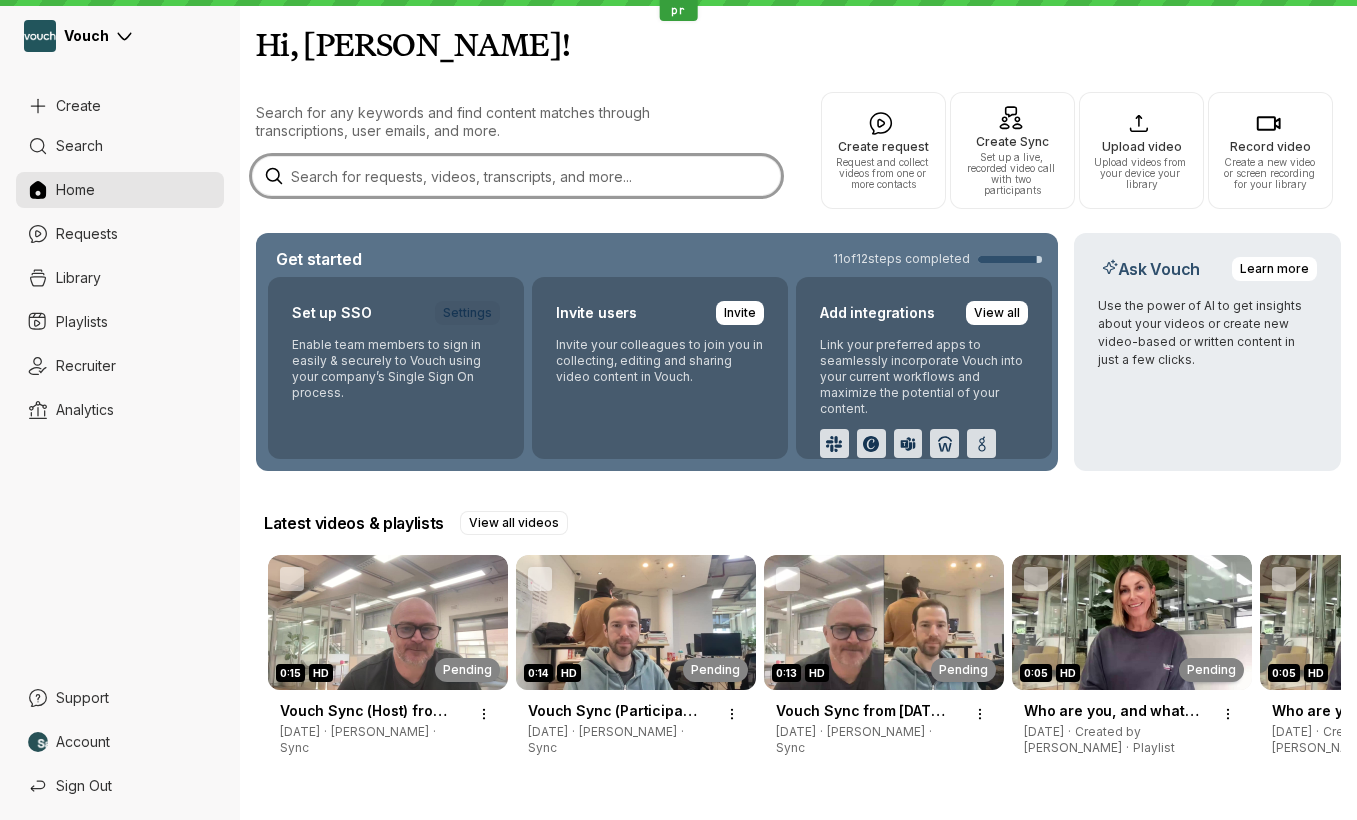scroll, scrollTop: 410, scrollLeft: 0, axis: vertical 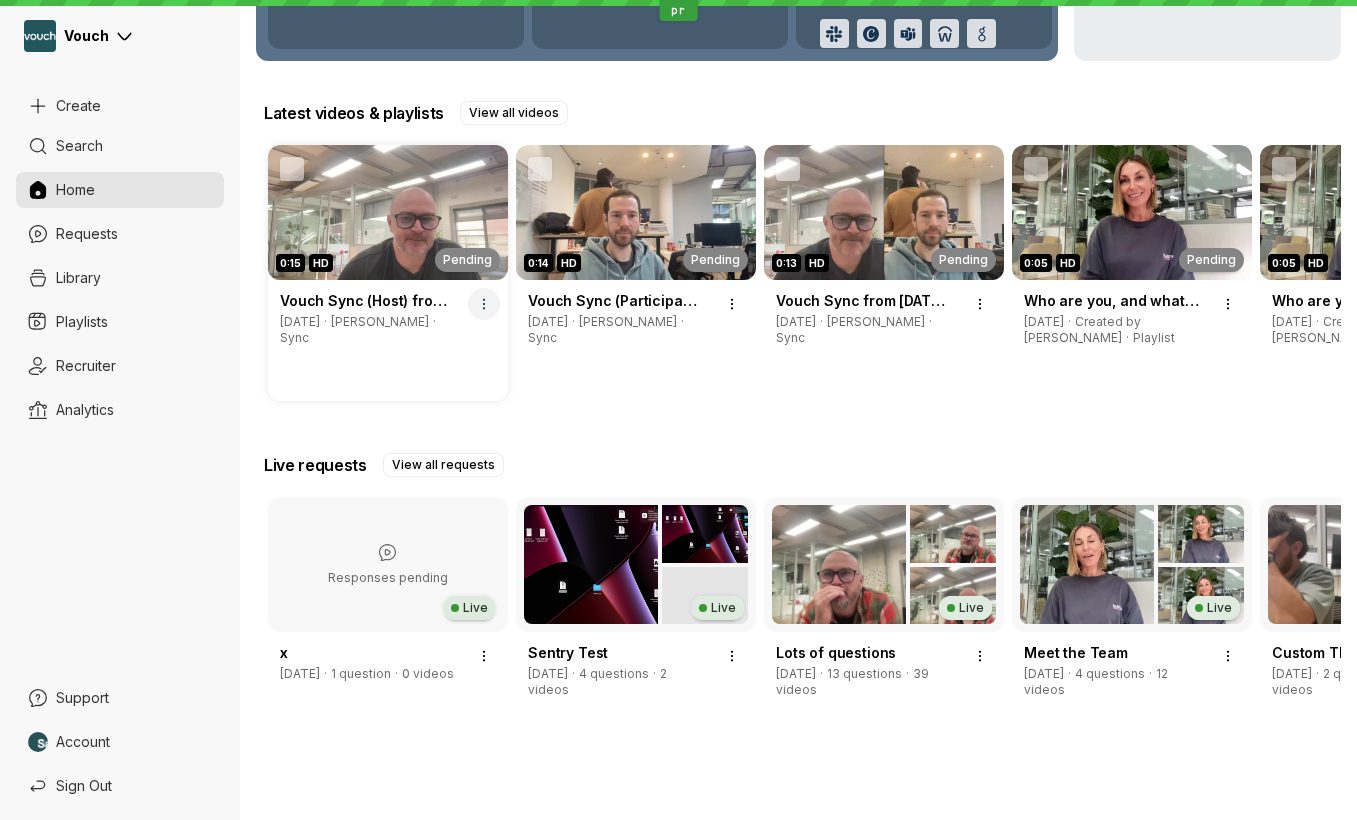 click 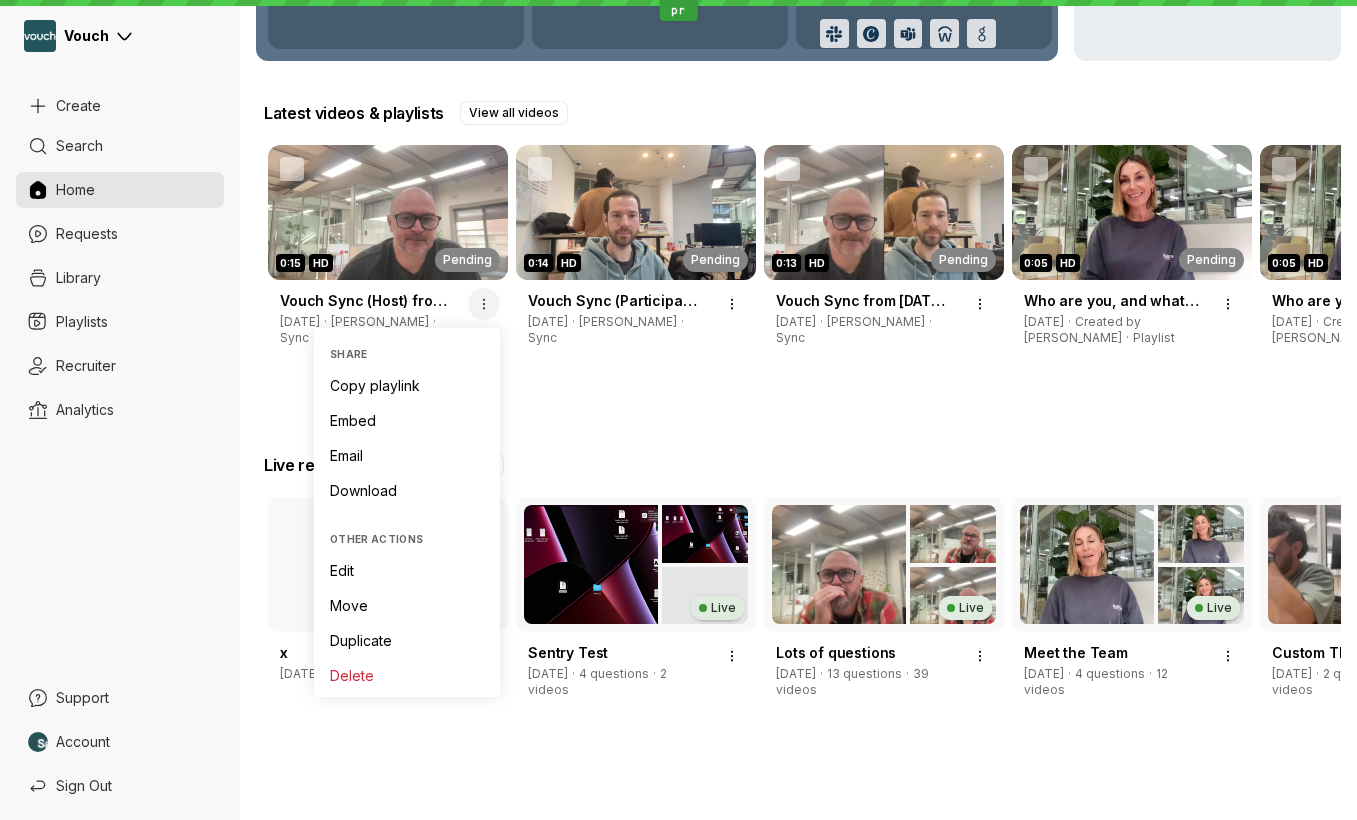 scroll, scrollTop: 0, scrollLeft: 0, axis: both 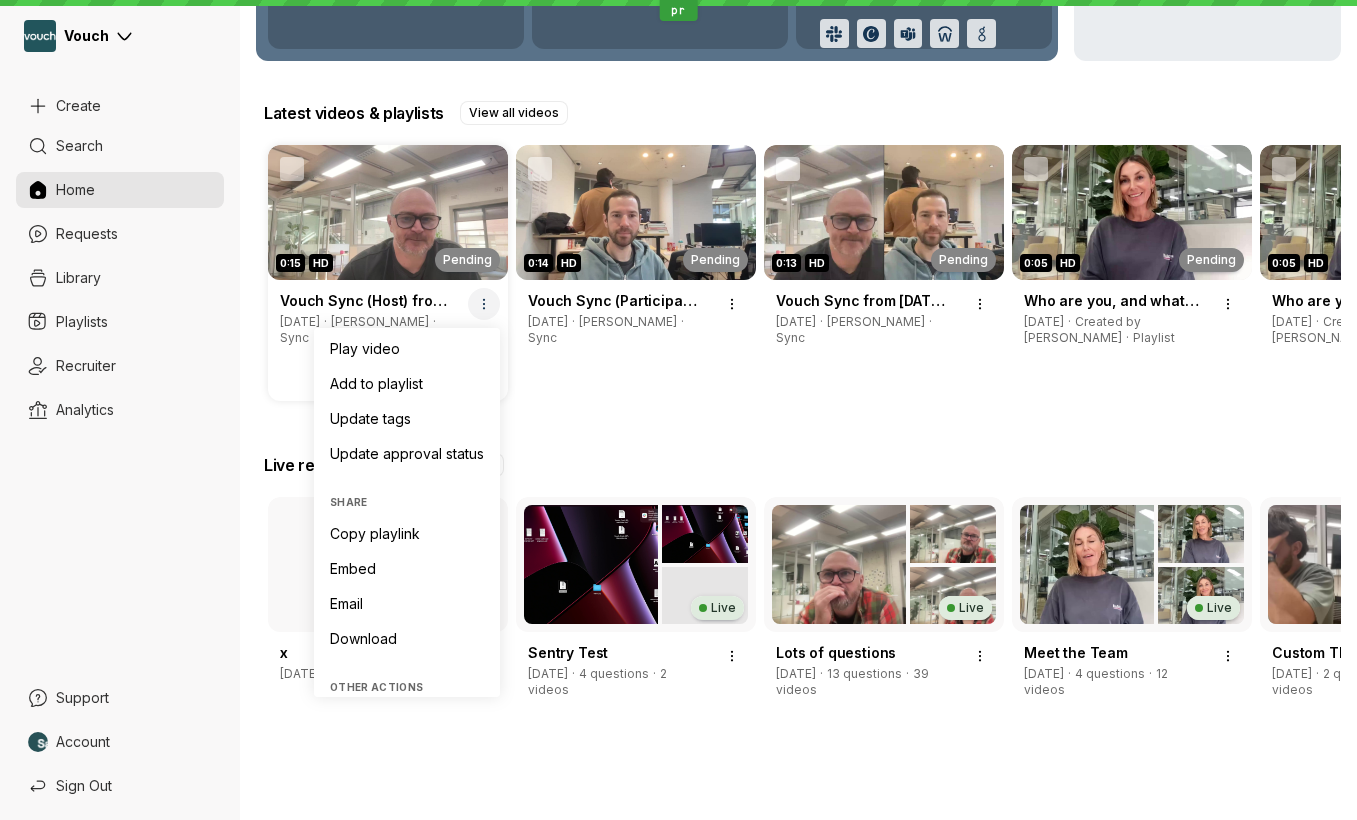 click at bounding box center (484, 304) 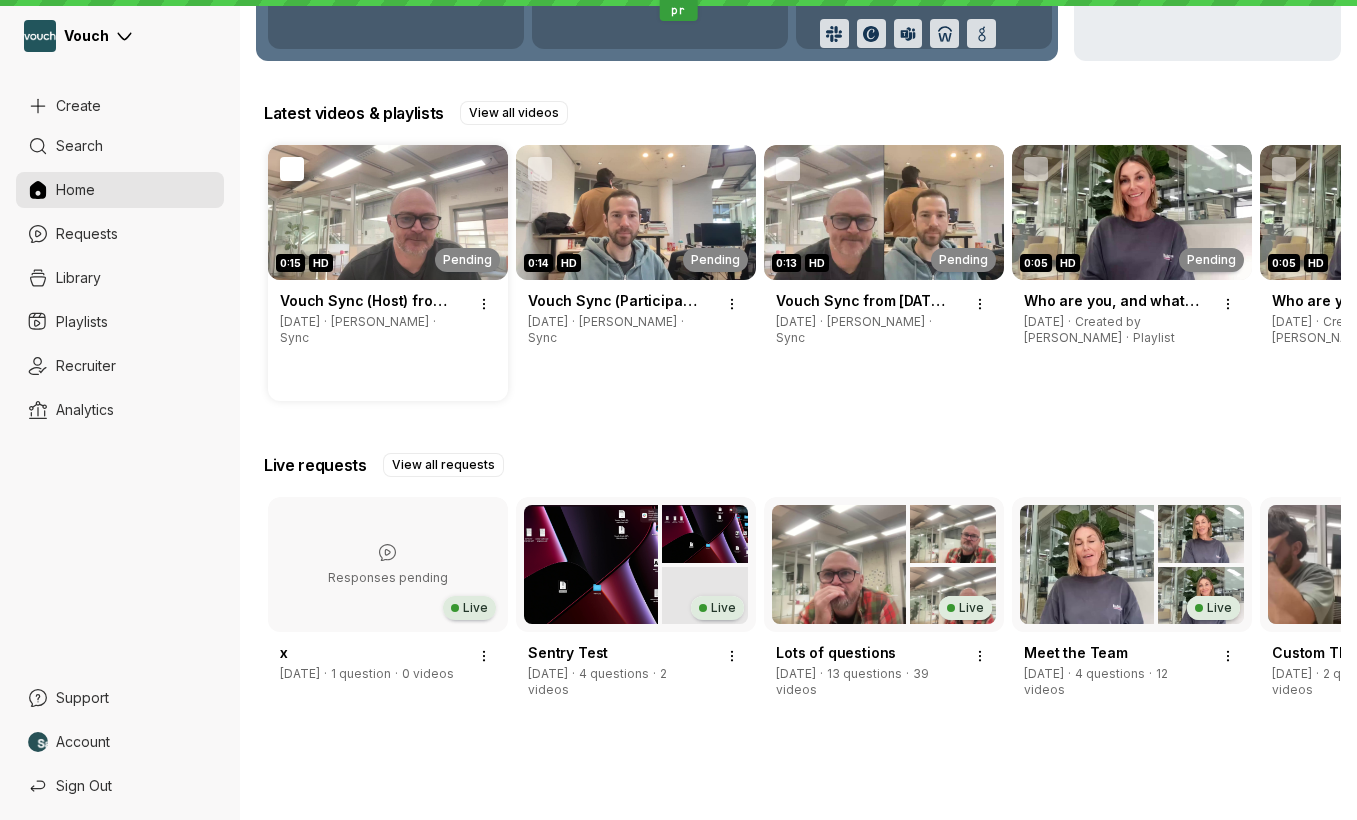 click at bounding box center [292, 169] 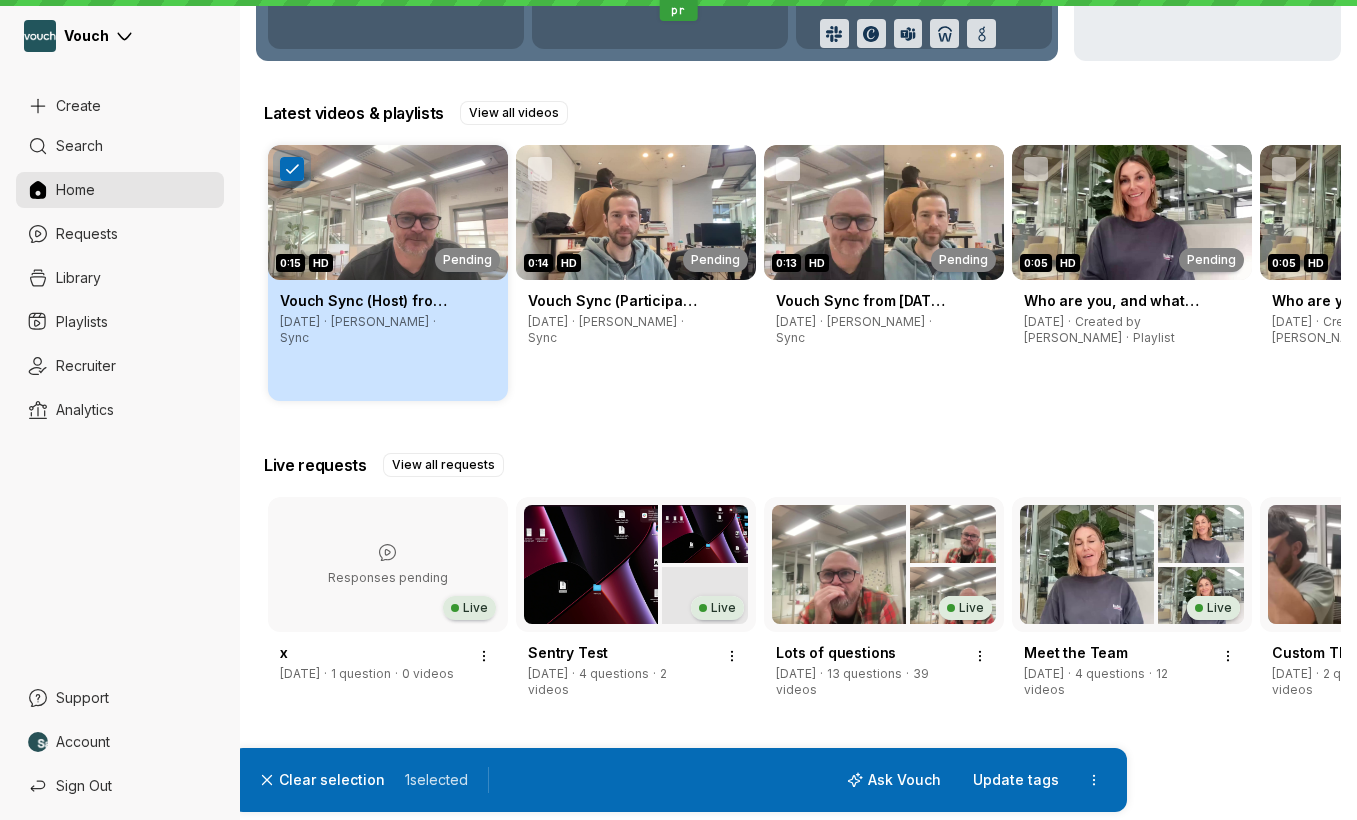 click at bounding box center (292, 169) 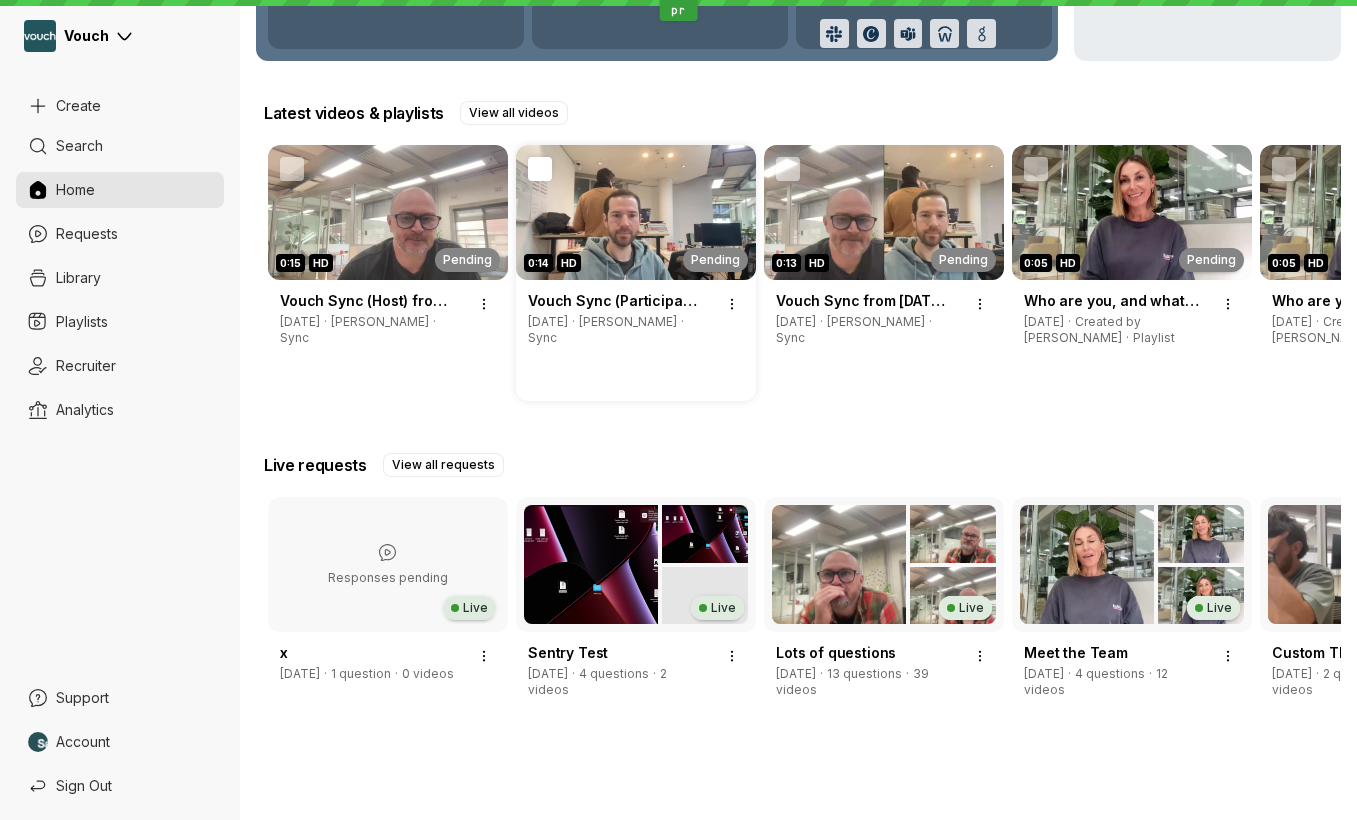 click at bounding box center (540, 169) 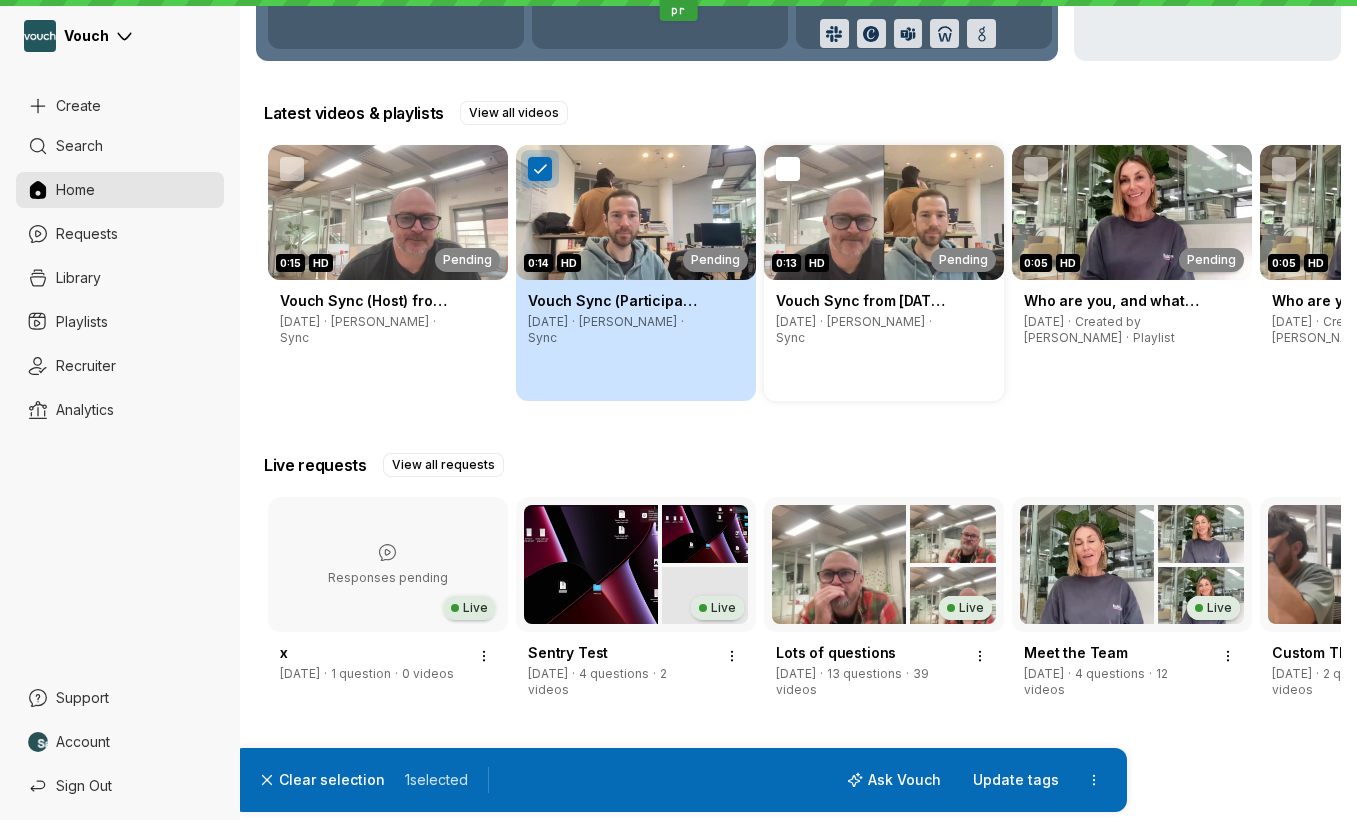 click 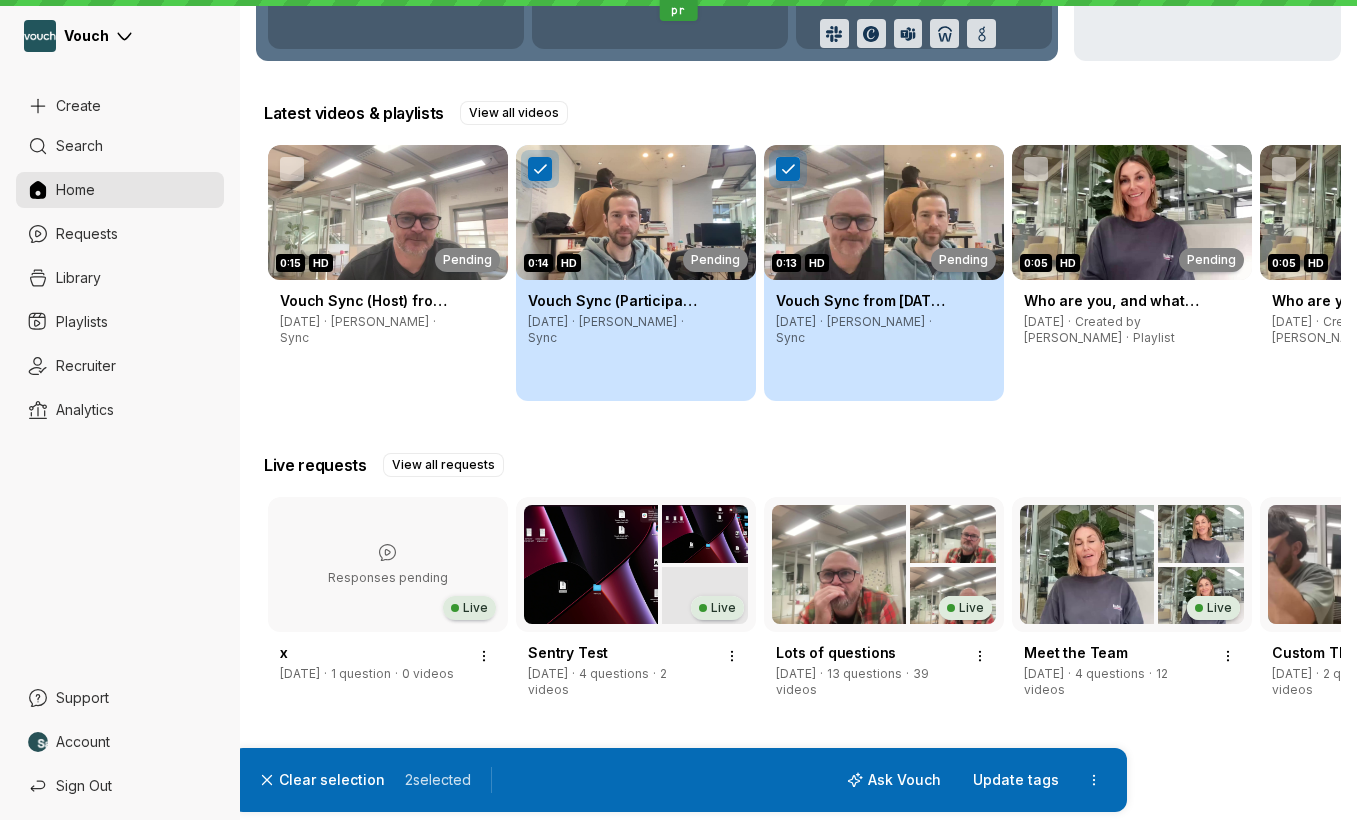 click 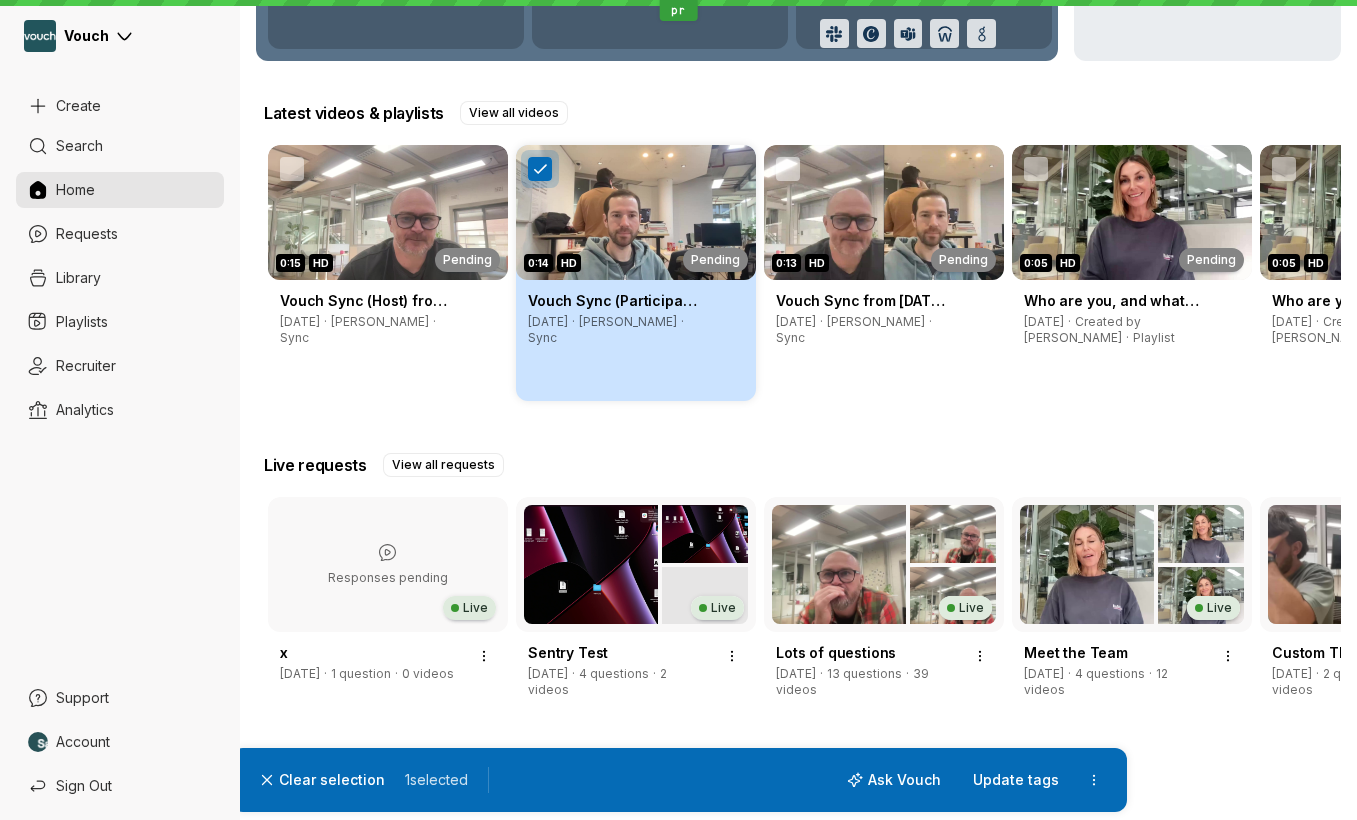 click at bounding box center (540, 169) 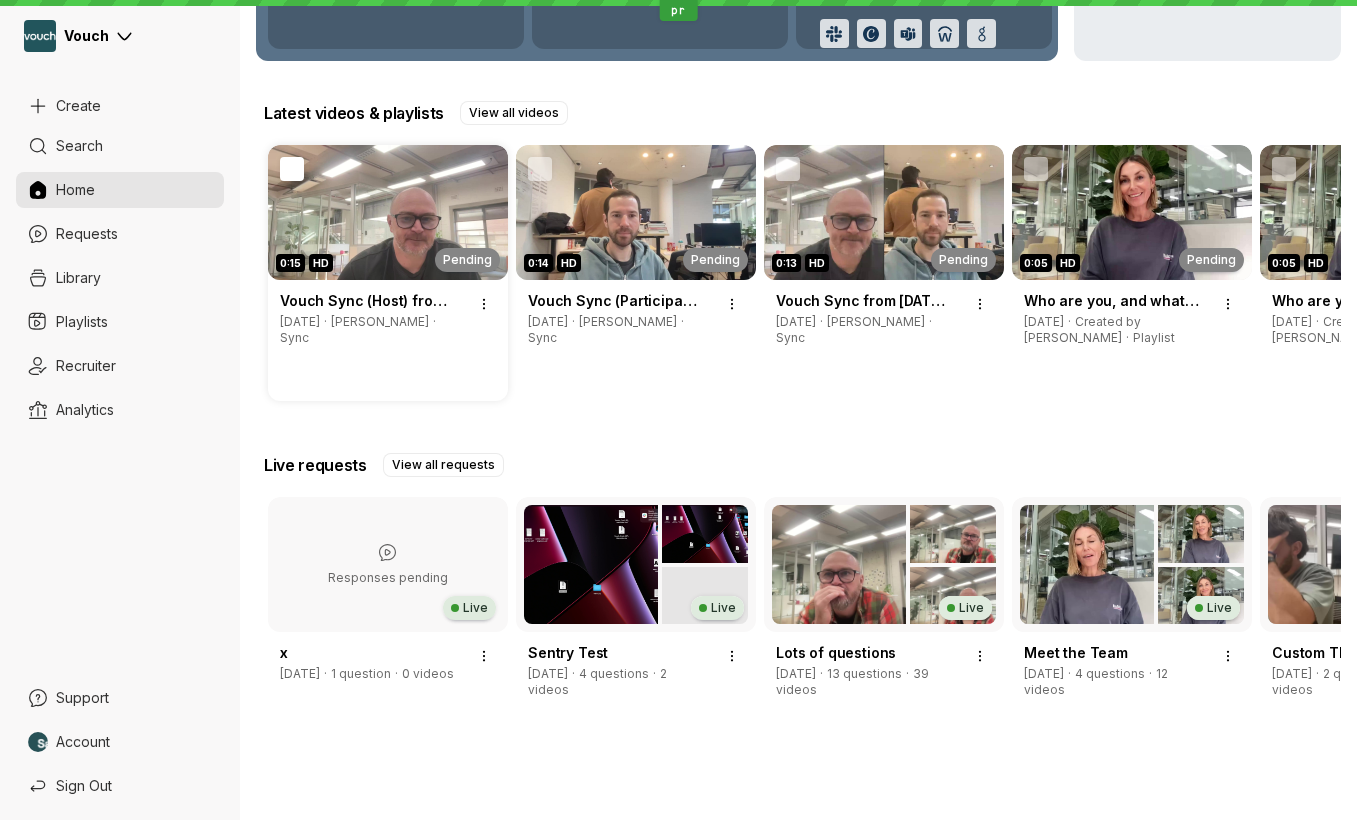 click 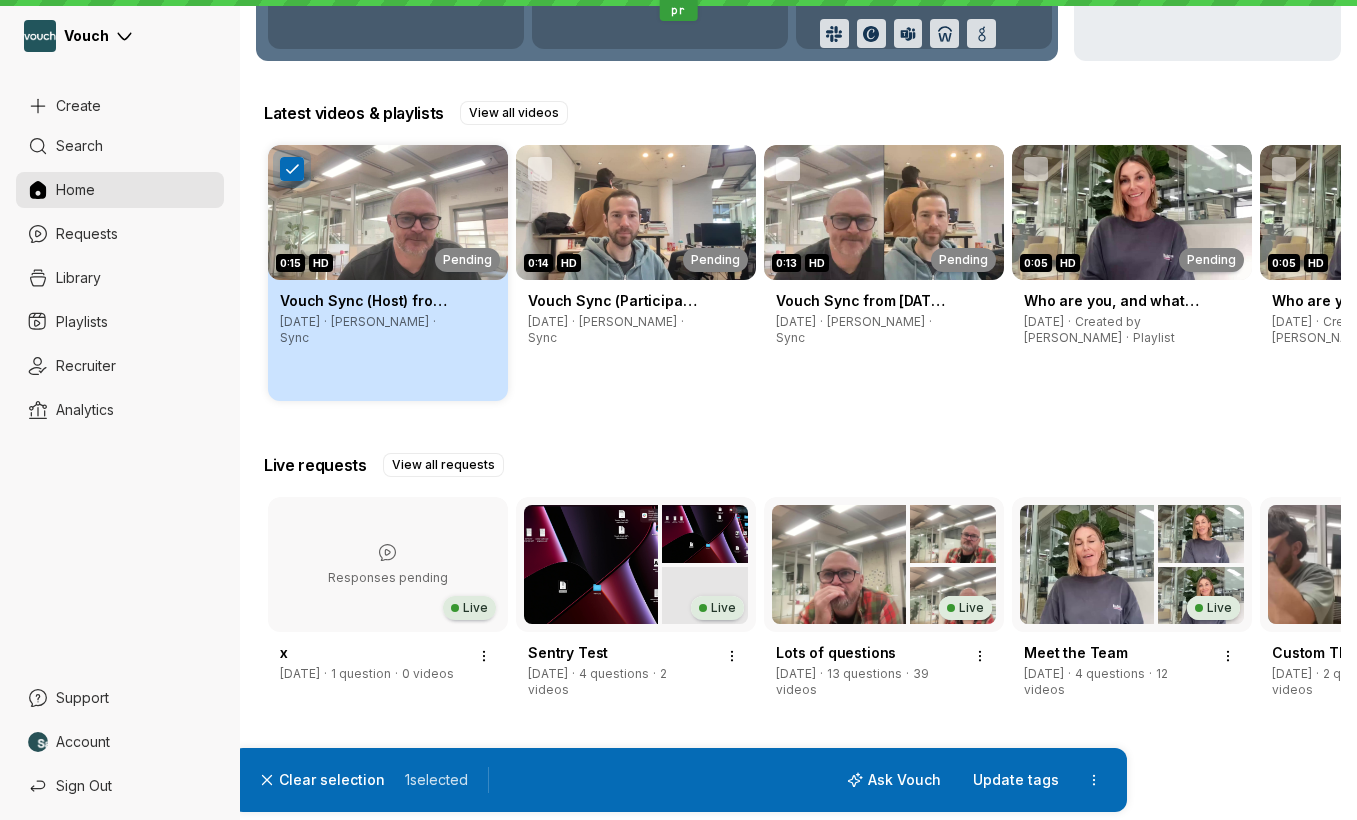 click 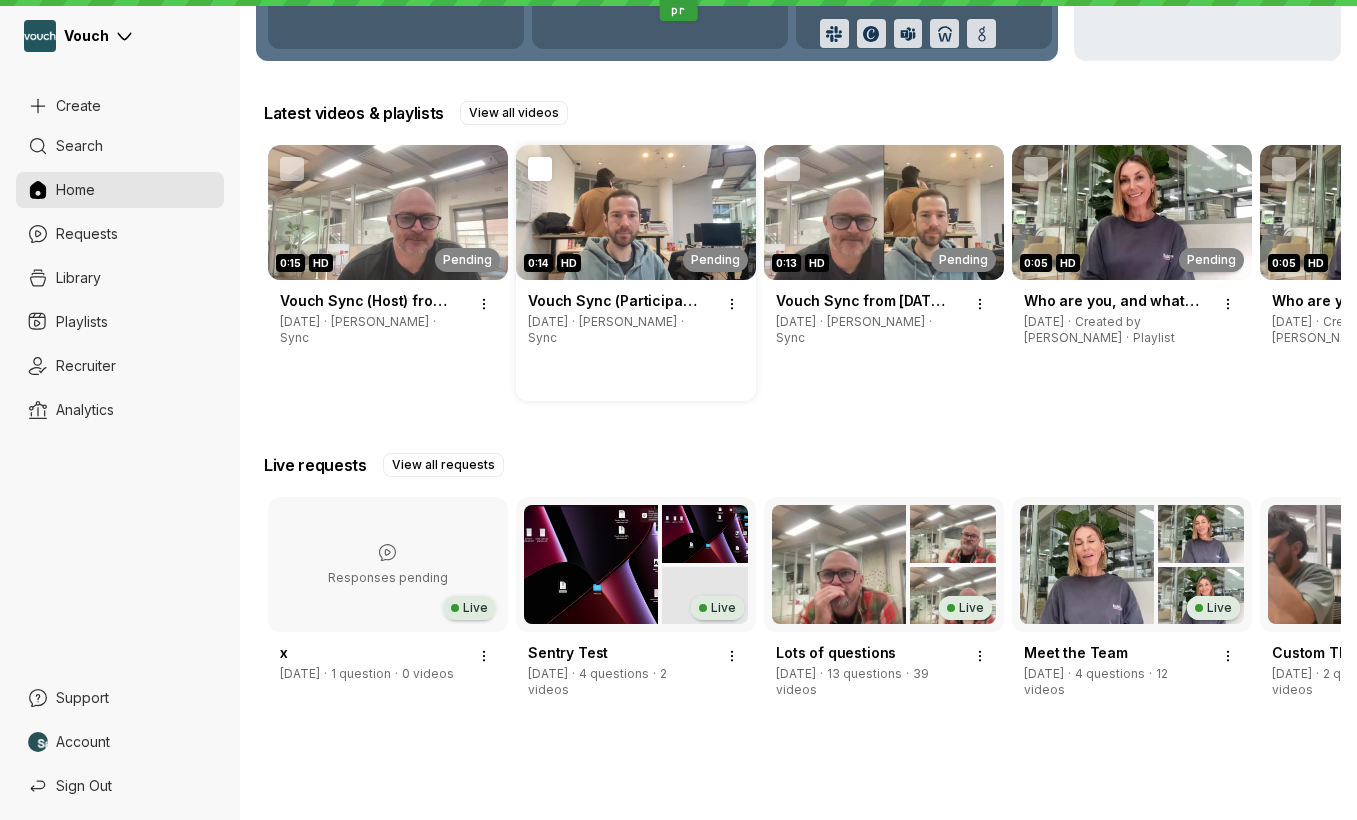click 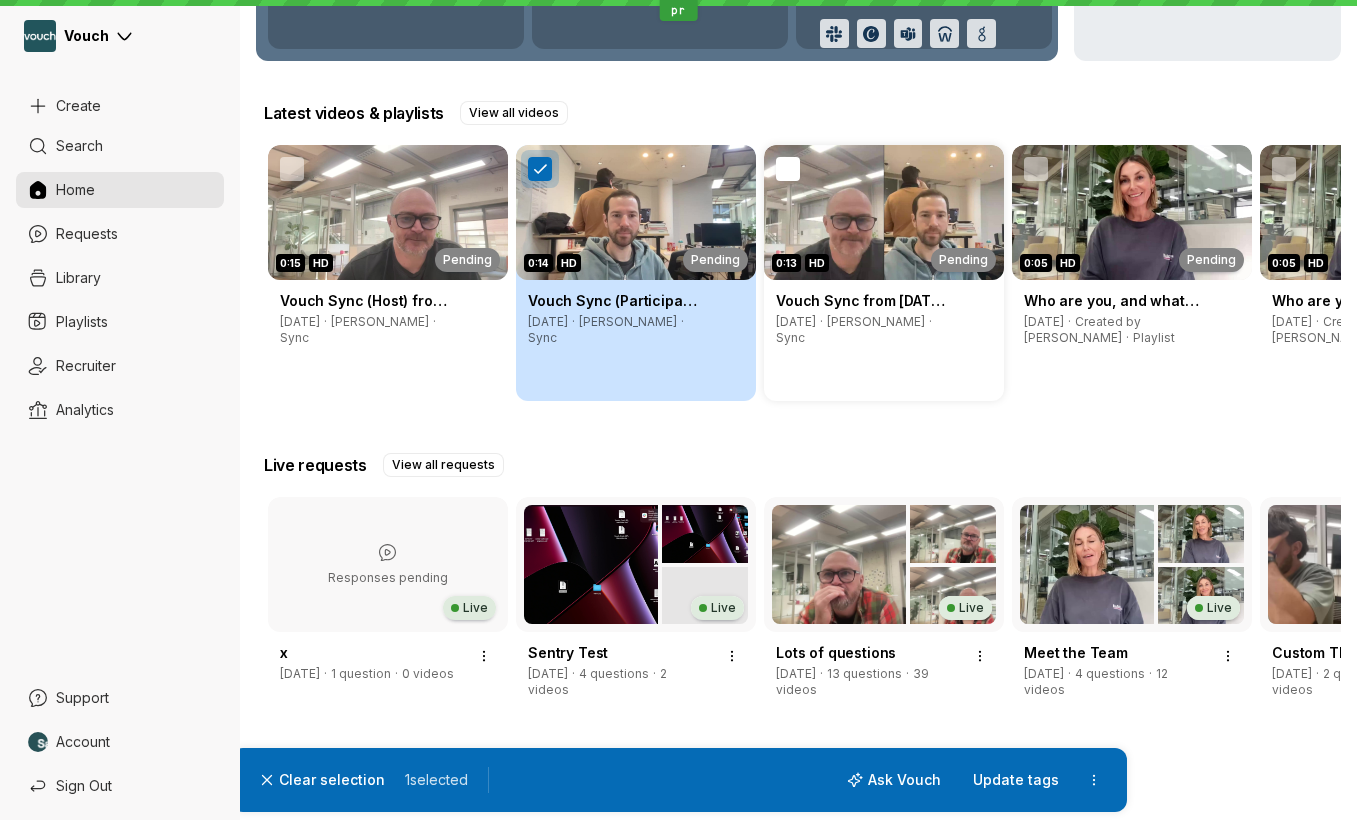 click 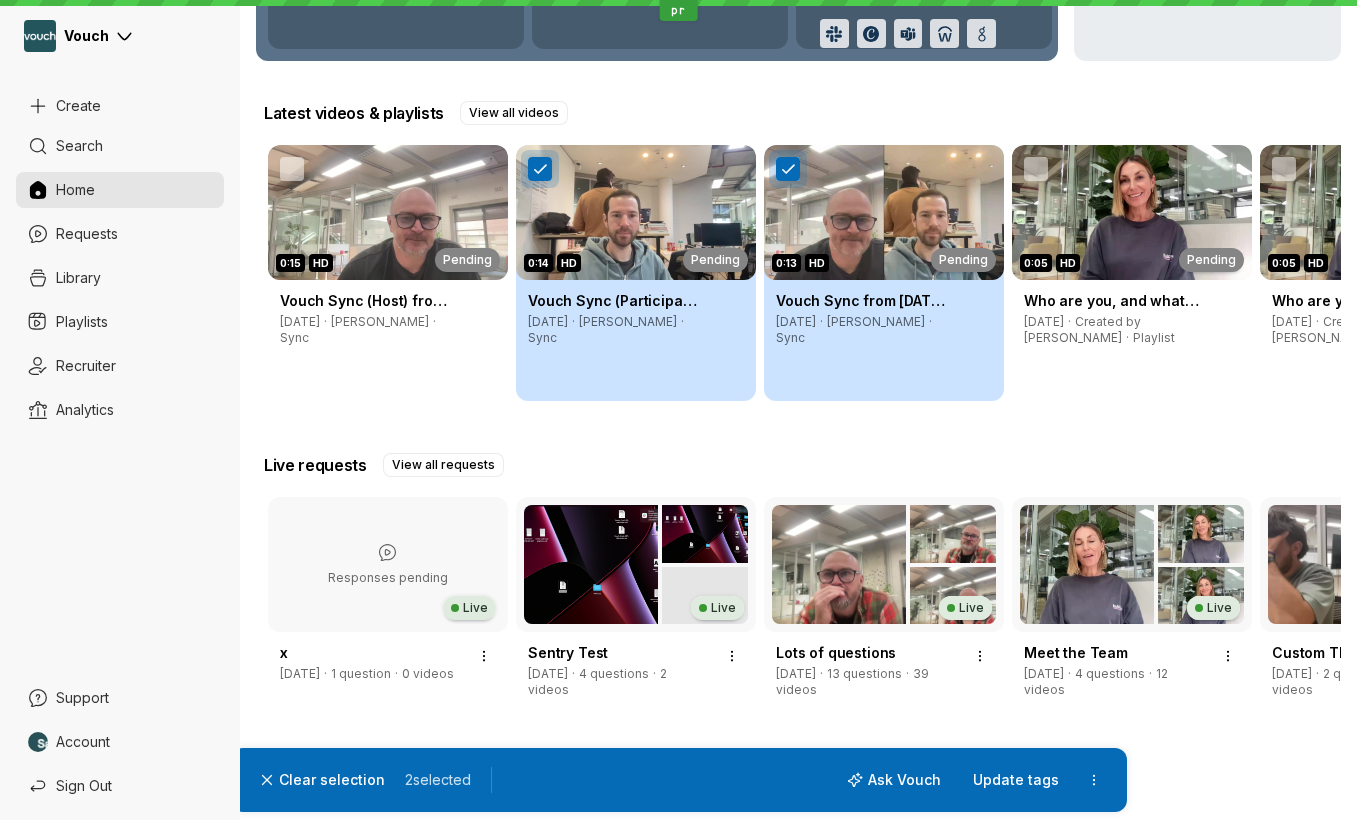click 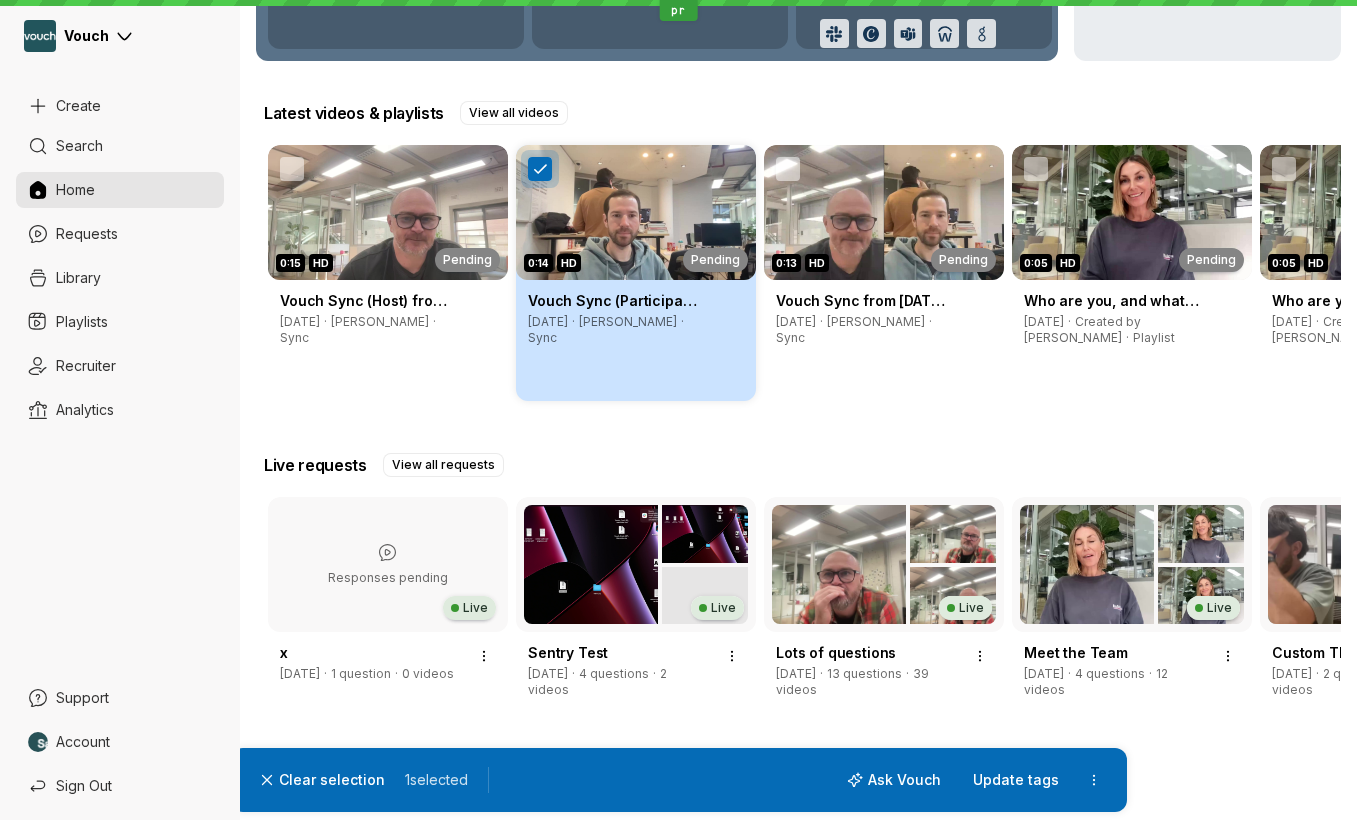 click 